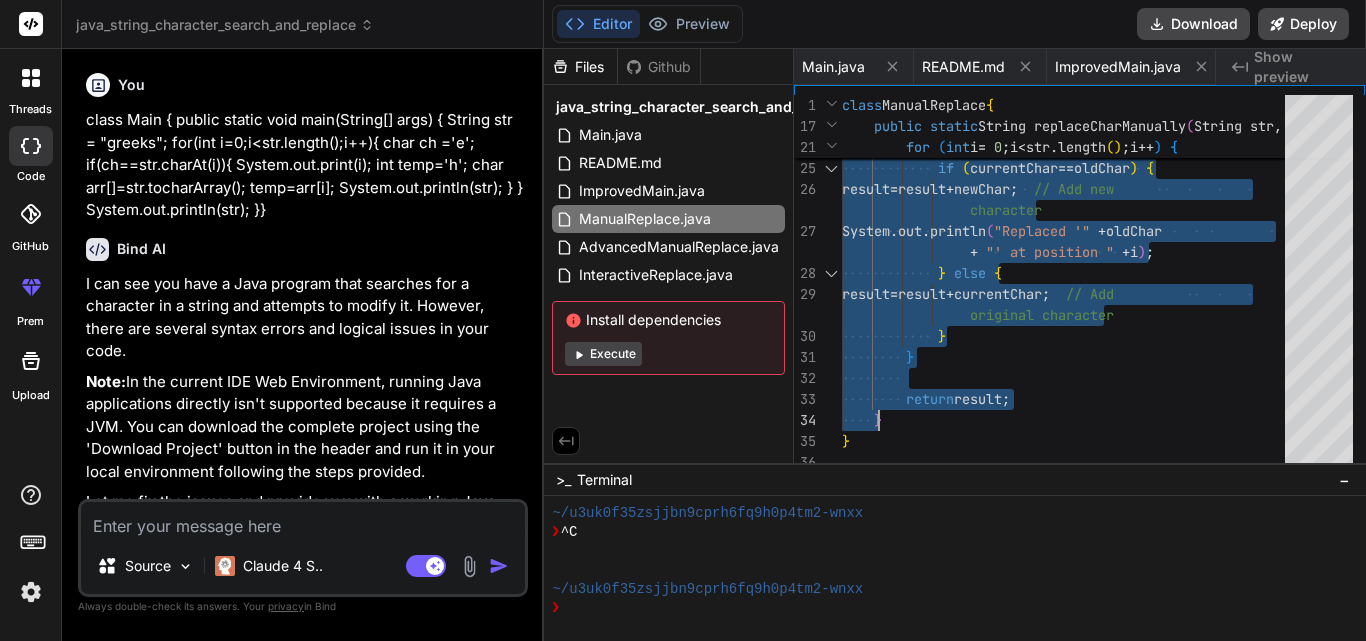 scroll, scrollTop: 0, scrollLeft: 0, axis: both 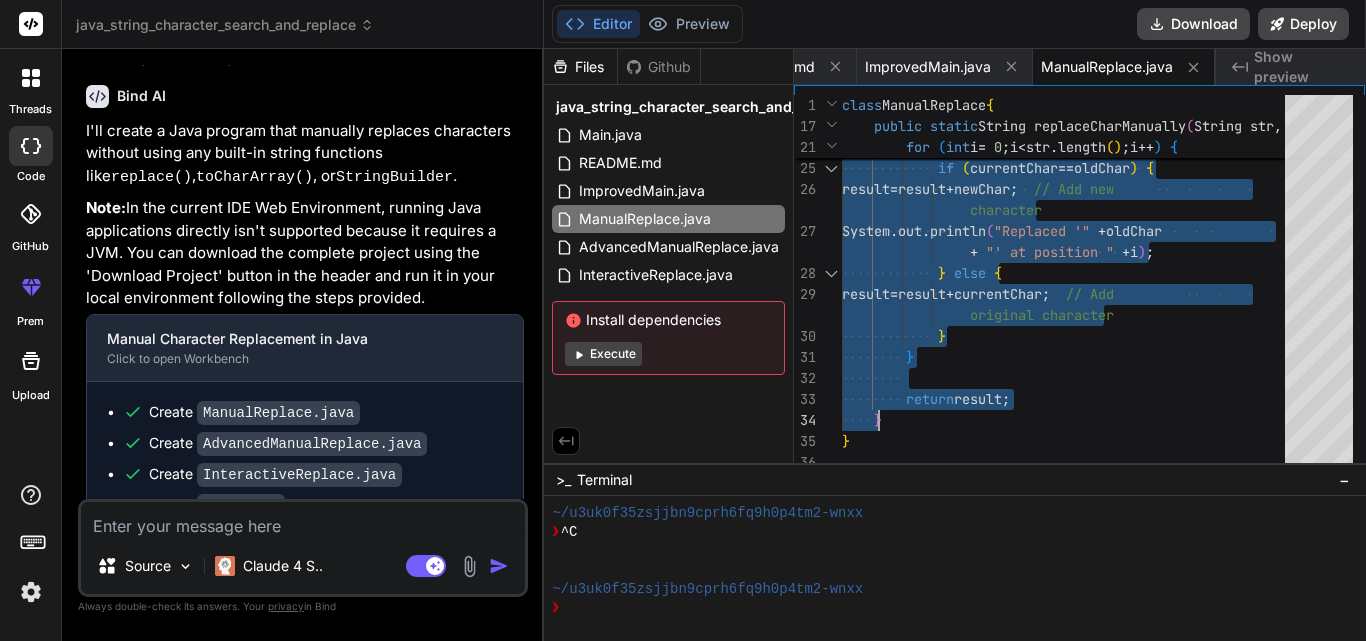 click at bounding box center [303, 520] 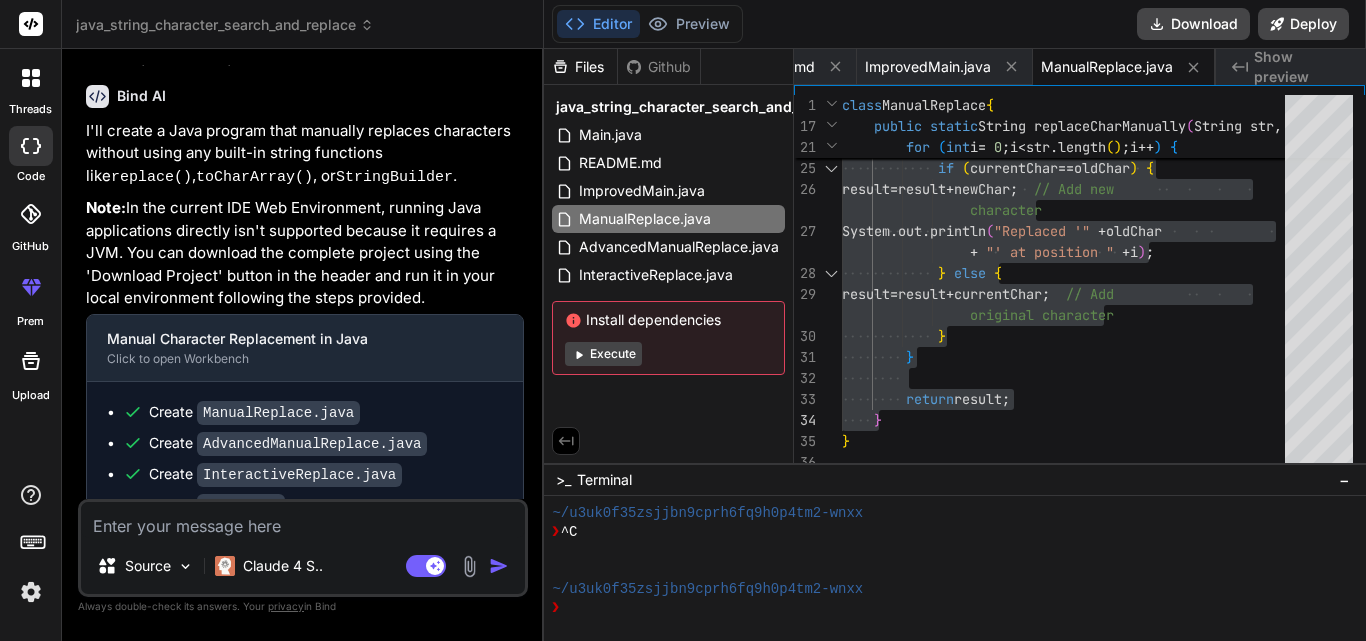 type on "h" 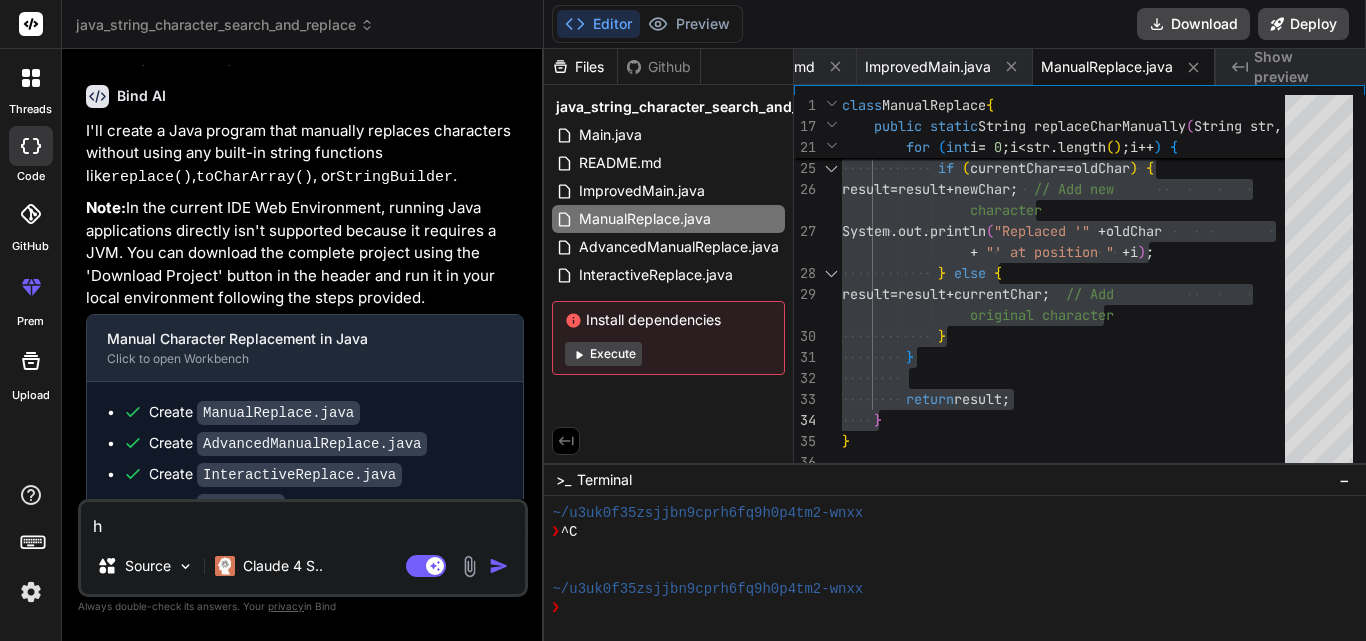 type on "ho" 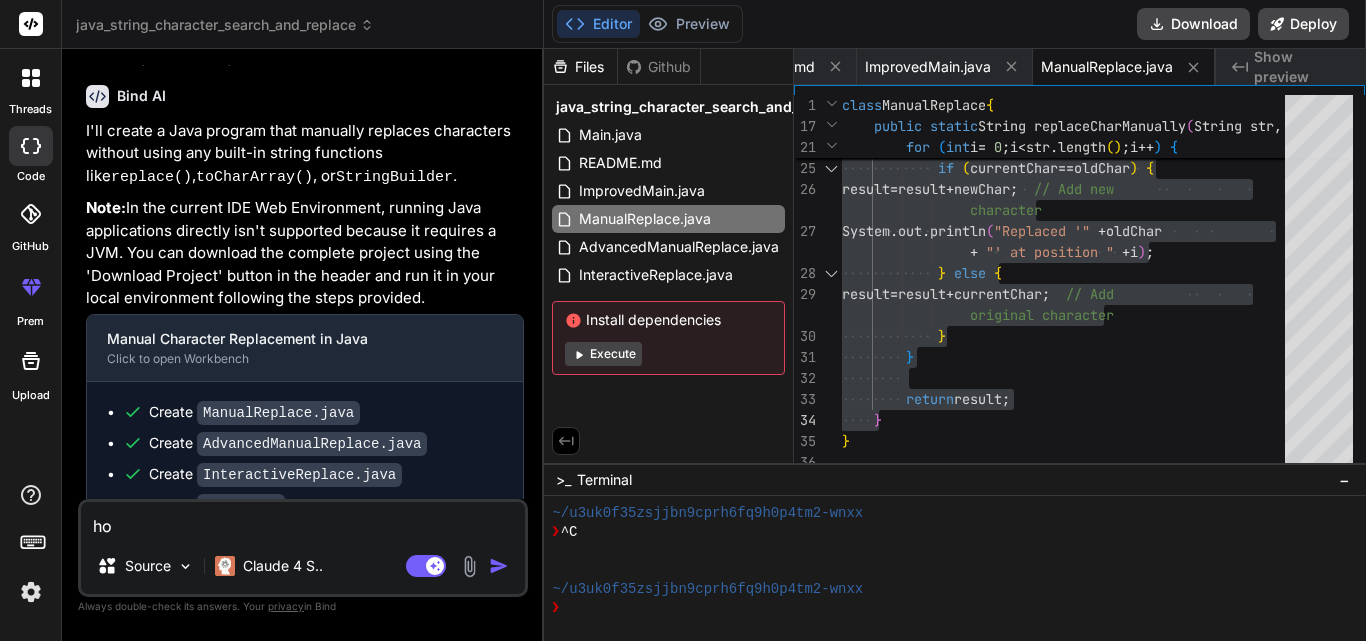 type on "how" 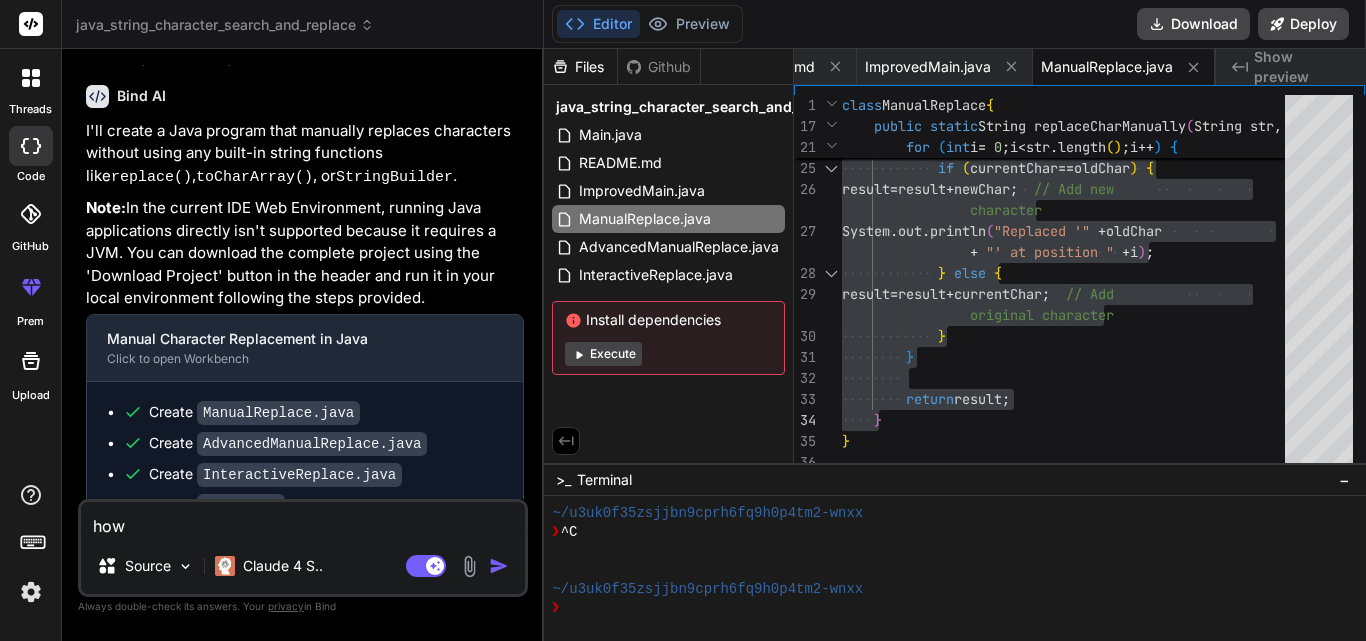 type on "how" 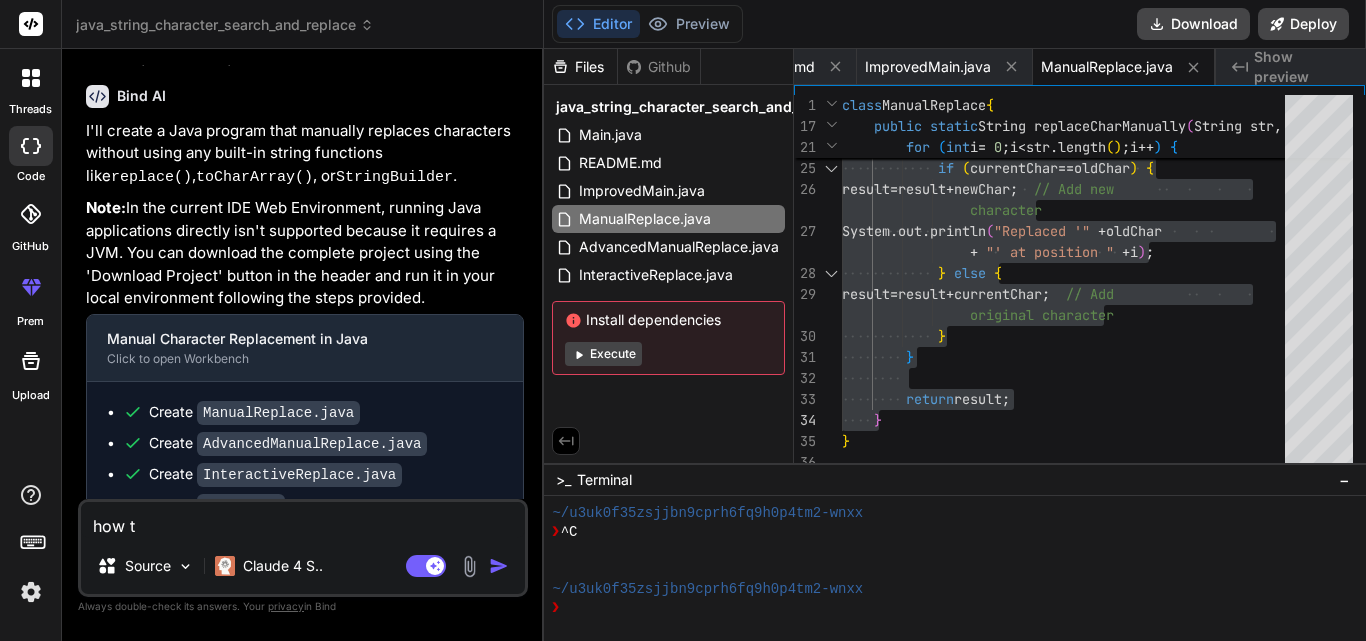 type on "how th" 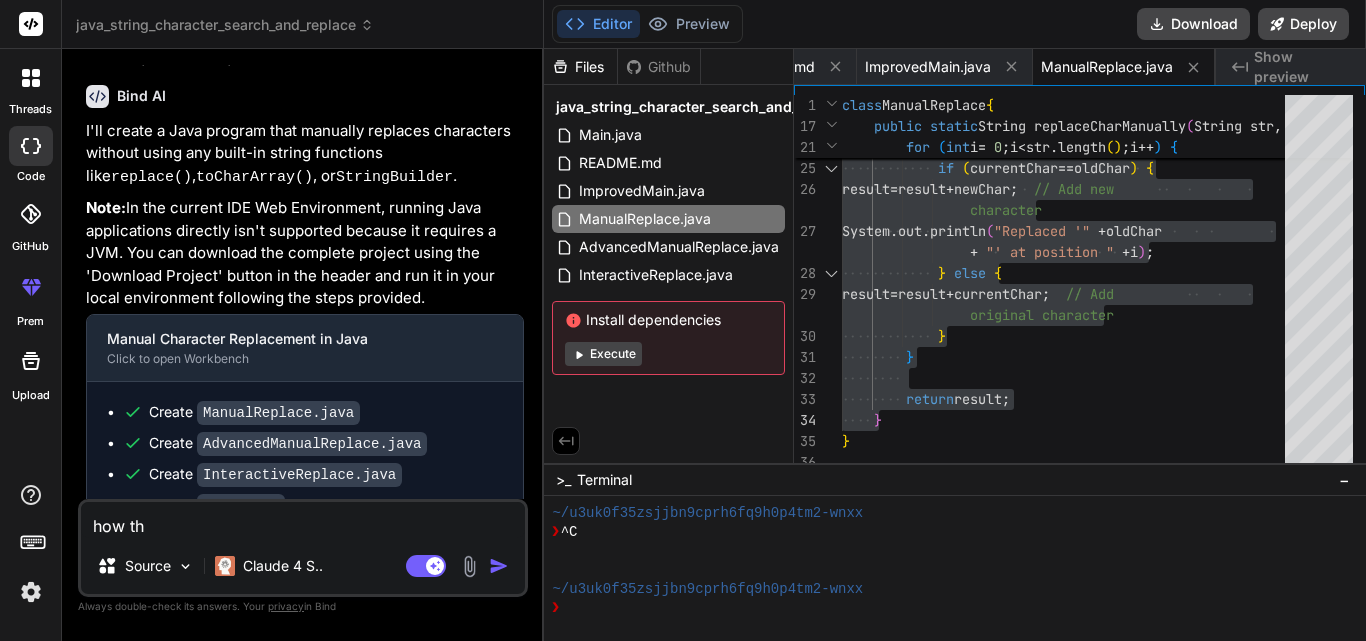 type on "how thi" 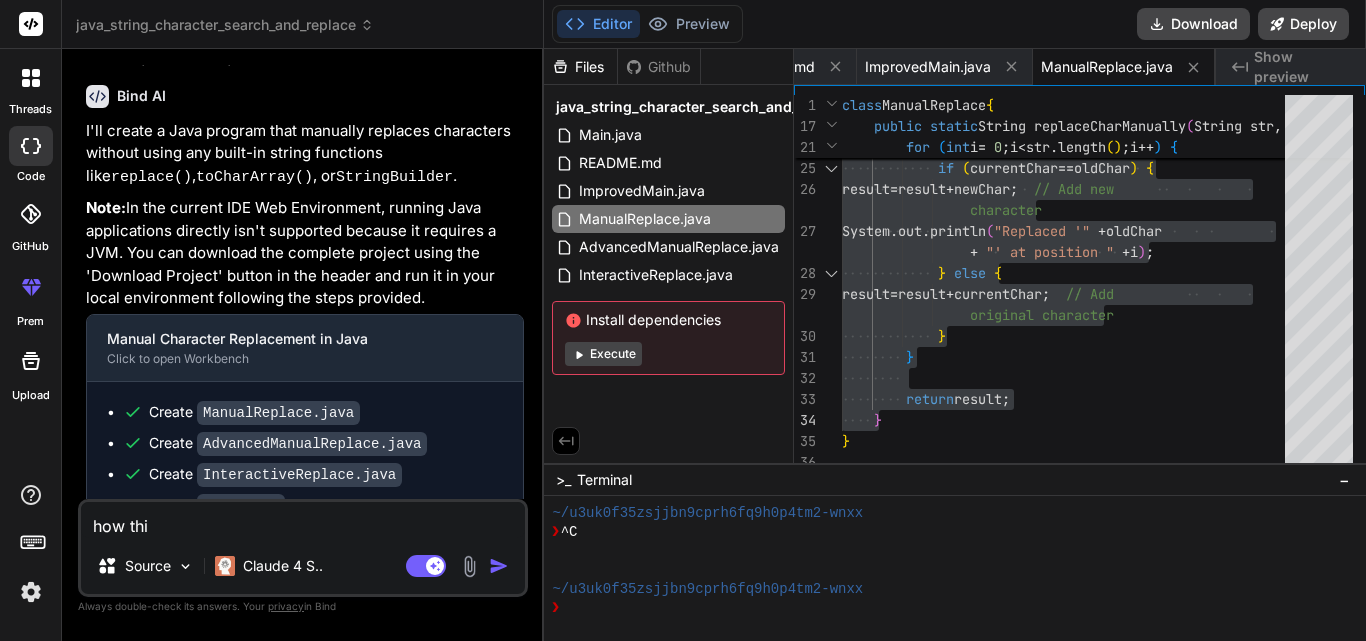 type on "x" 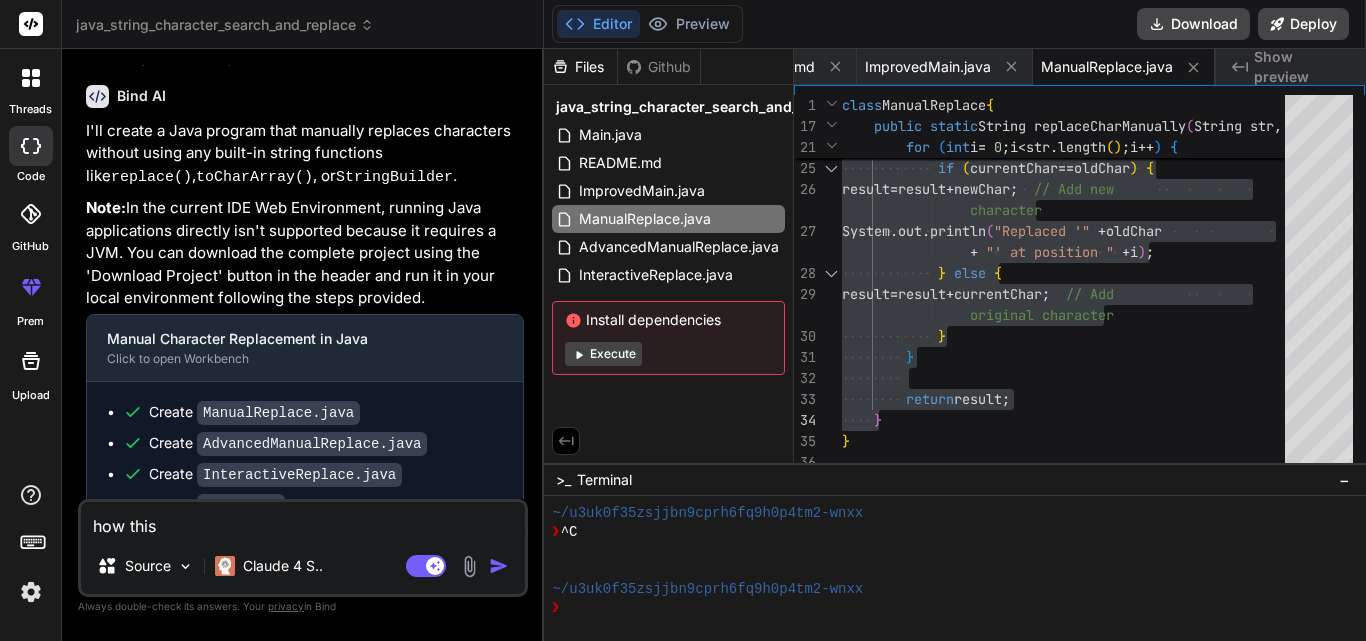 type on "how this" 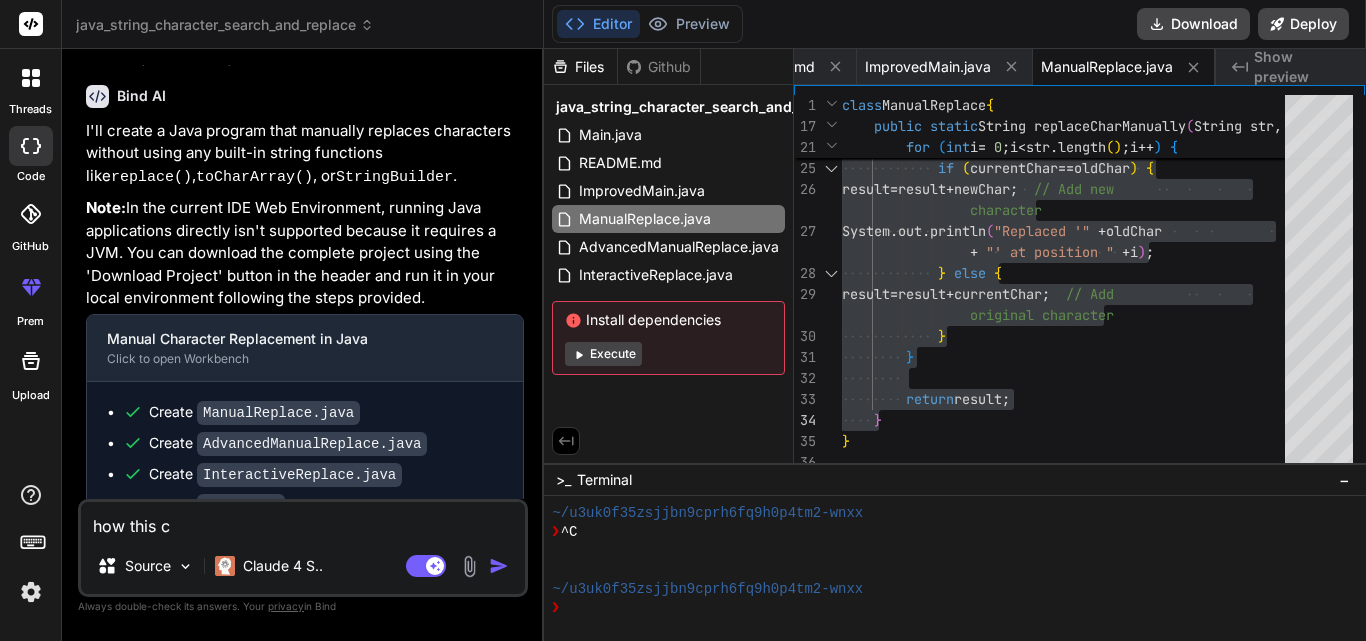 type on "how this co" 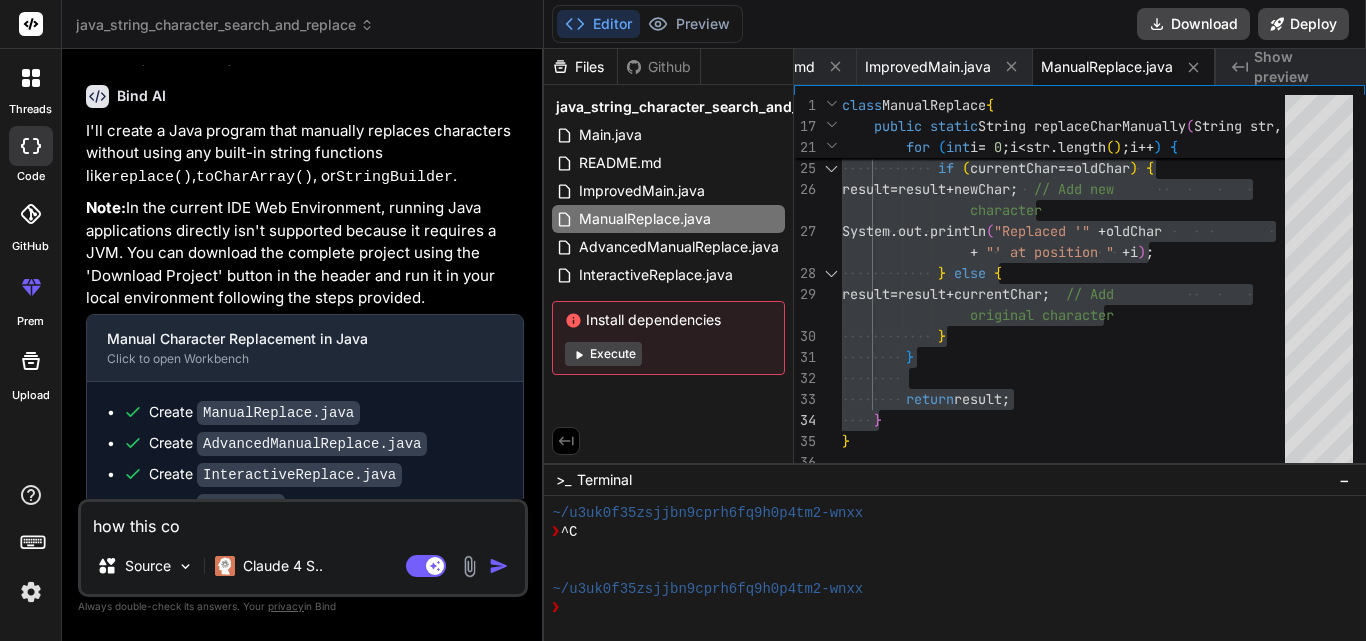 type on "how this cod" 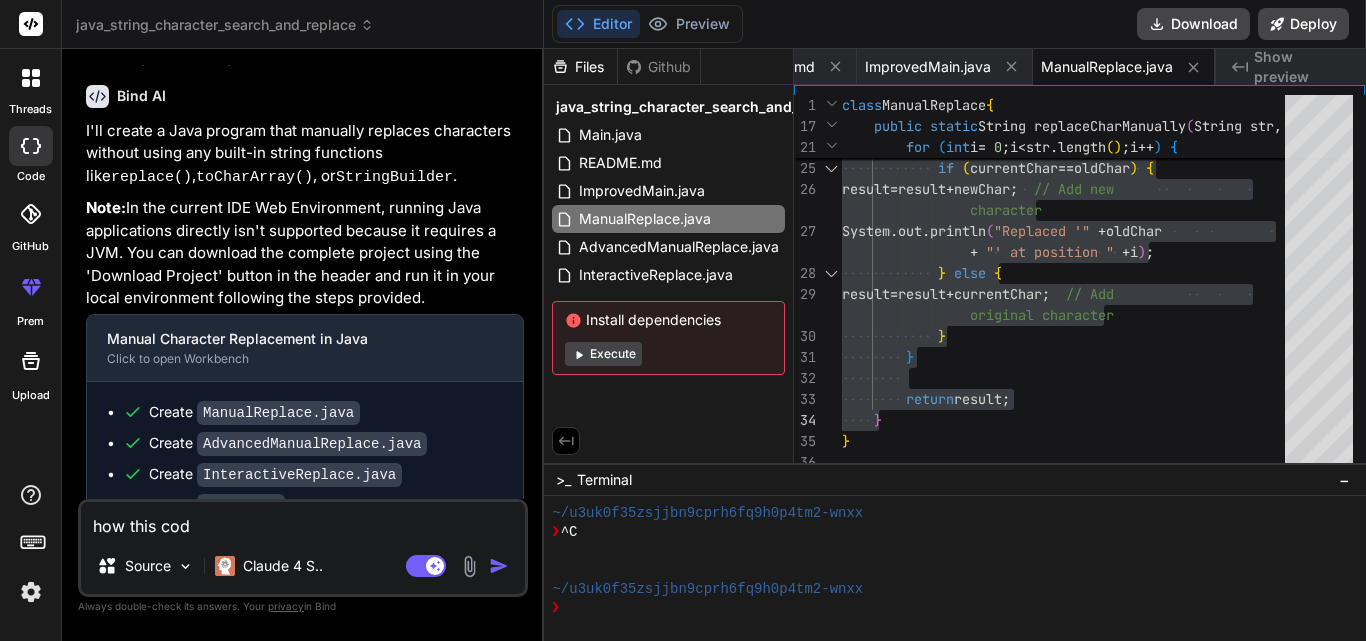 type on "how this code" 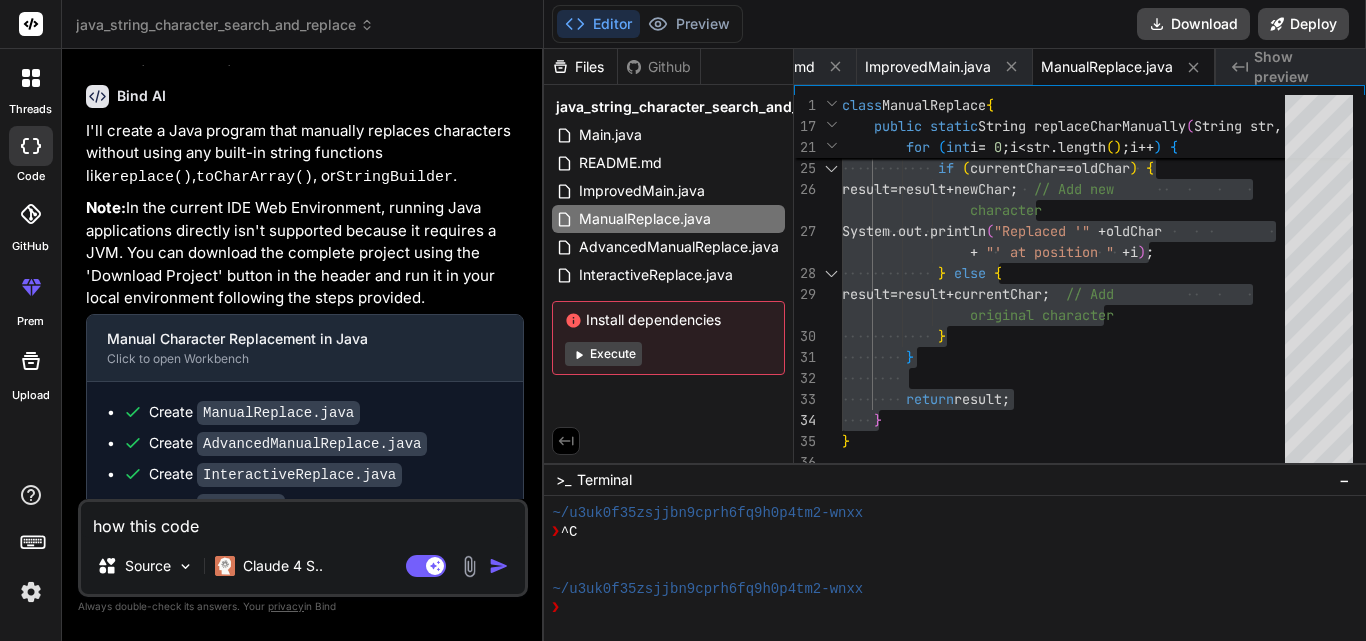 type on "how this code" 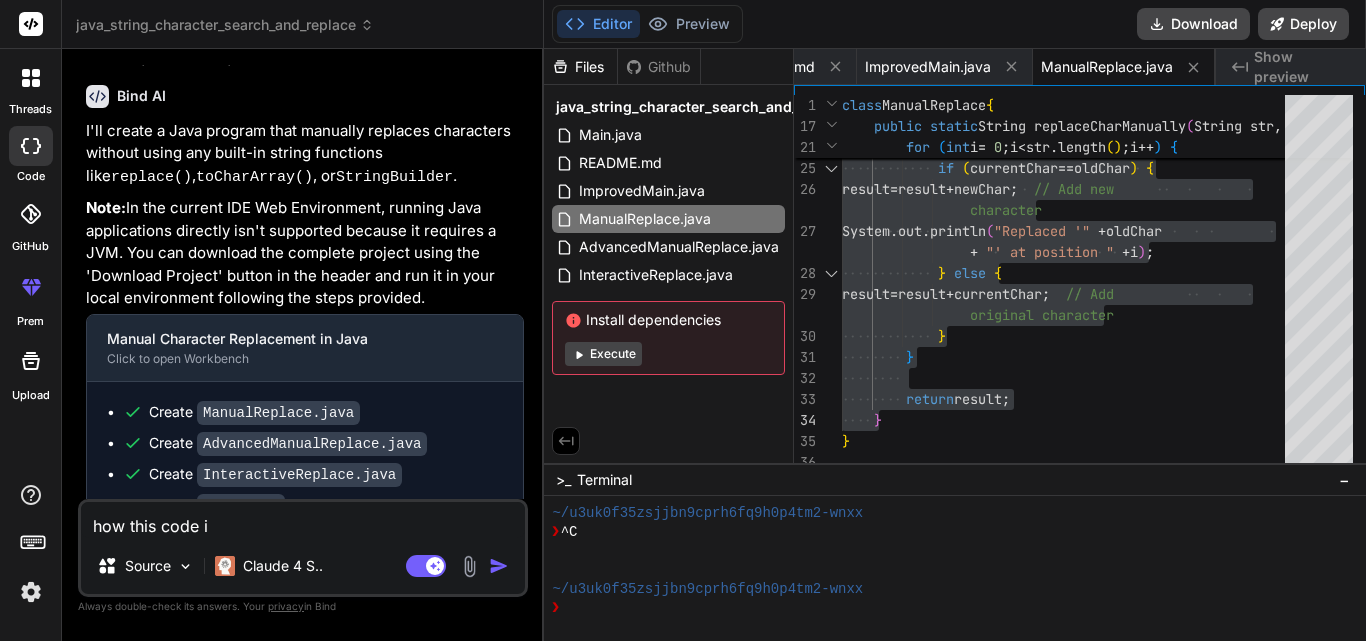 type on "how this code is" 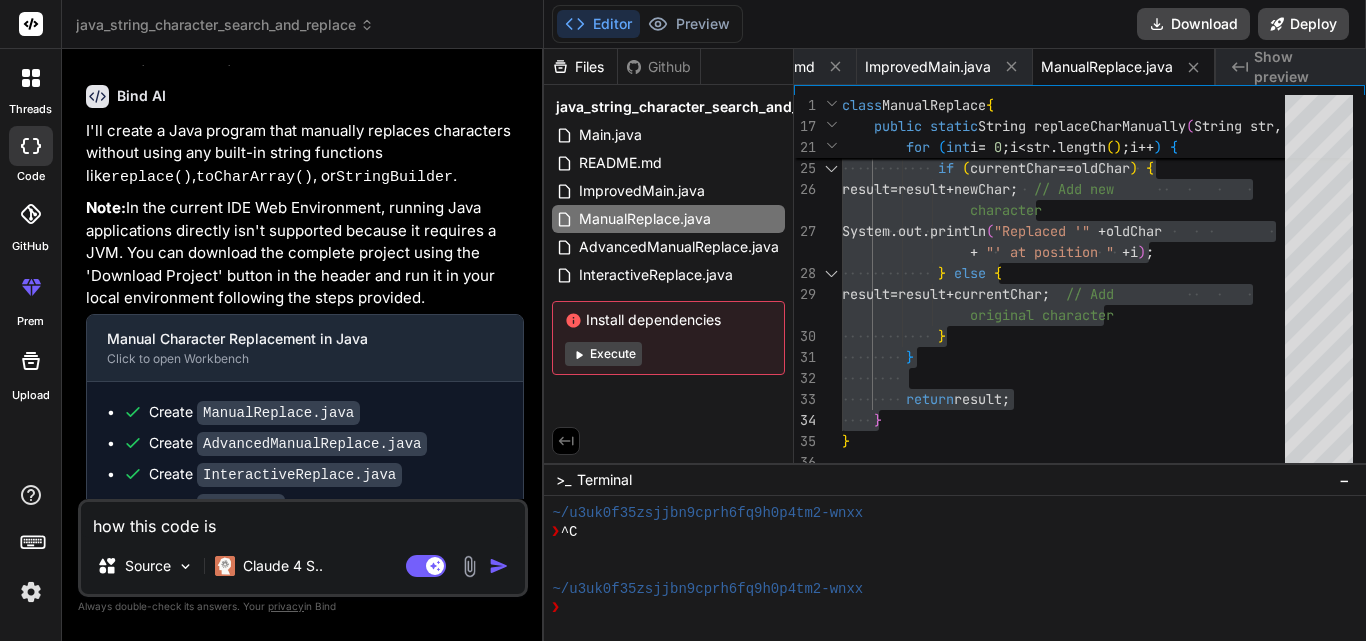 type on "how this code is" 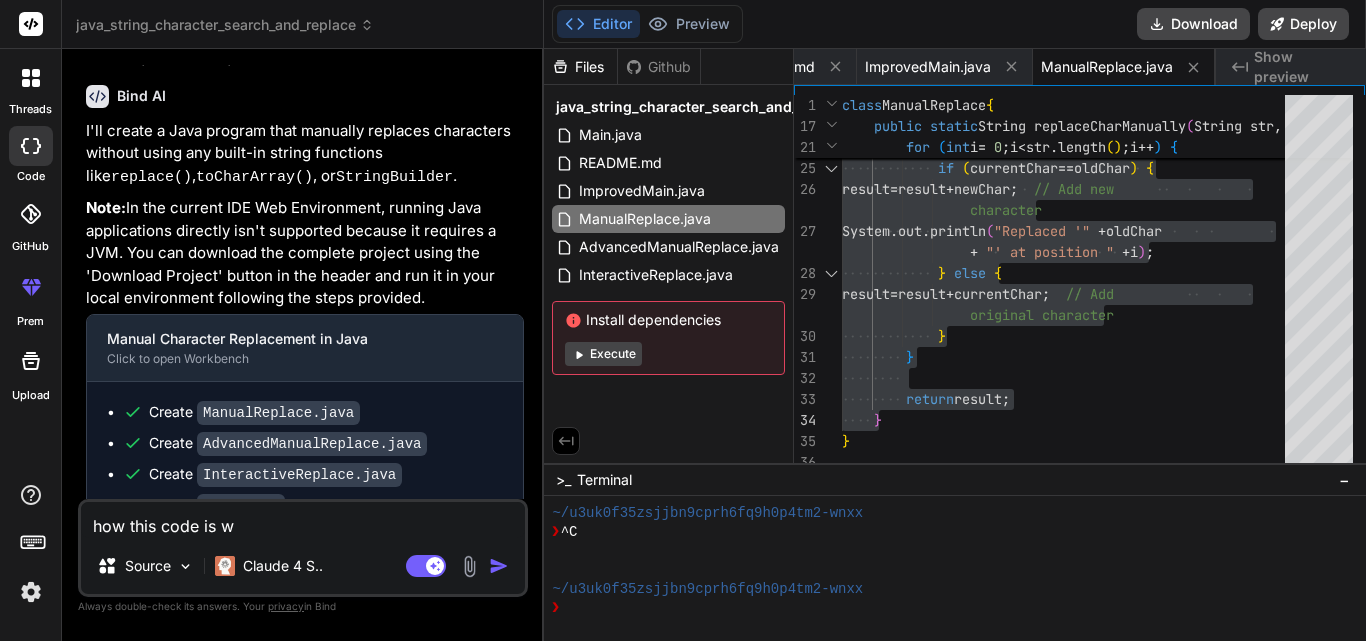 type on "how this code is wo" 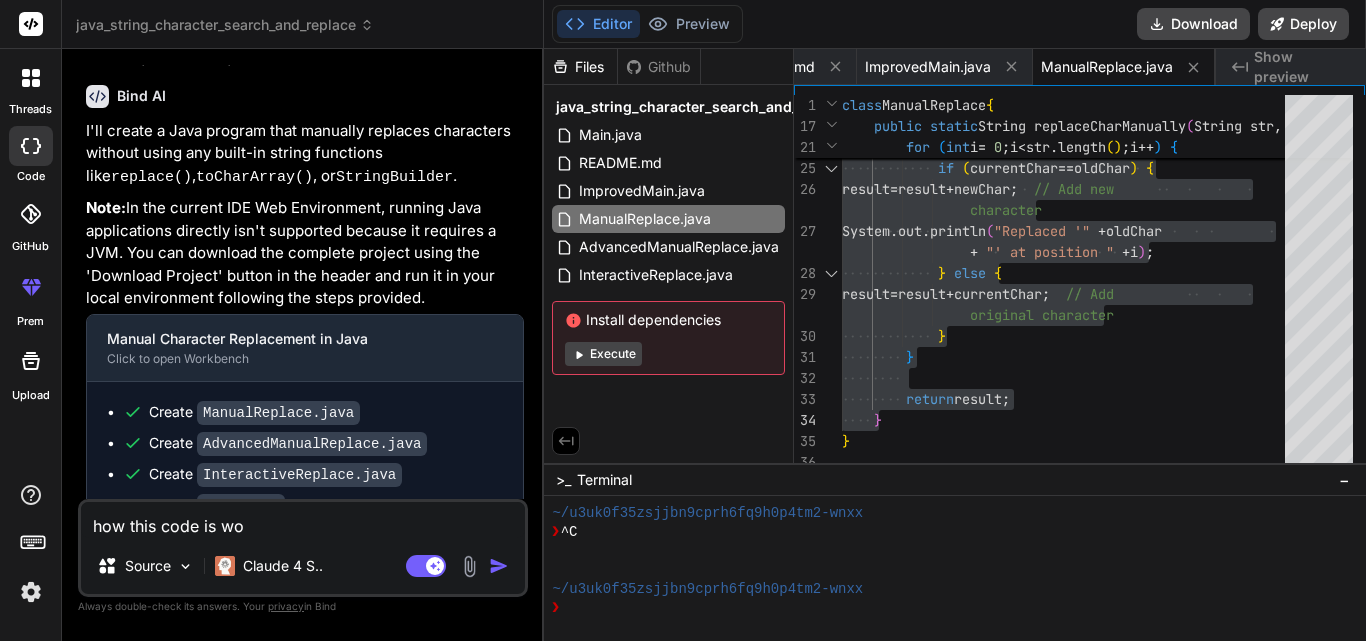 type on "how this code is wor" 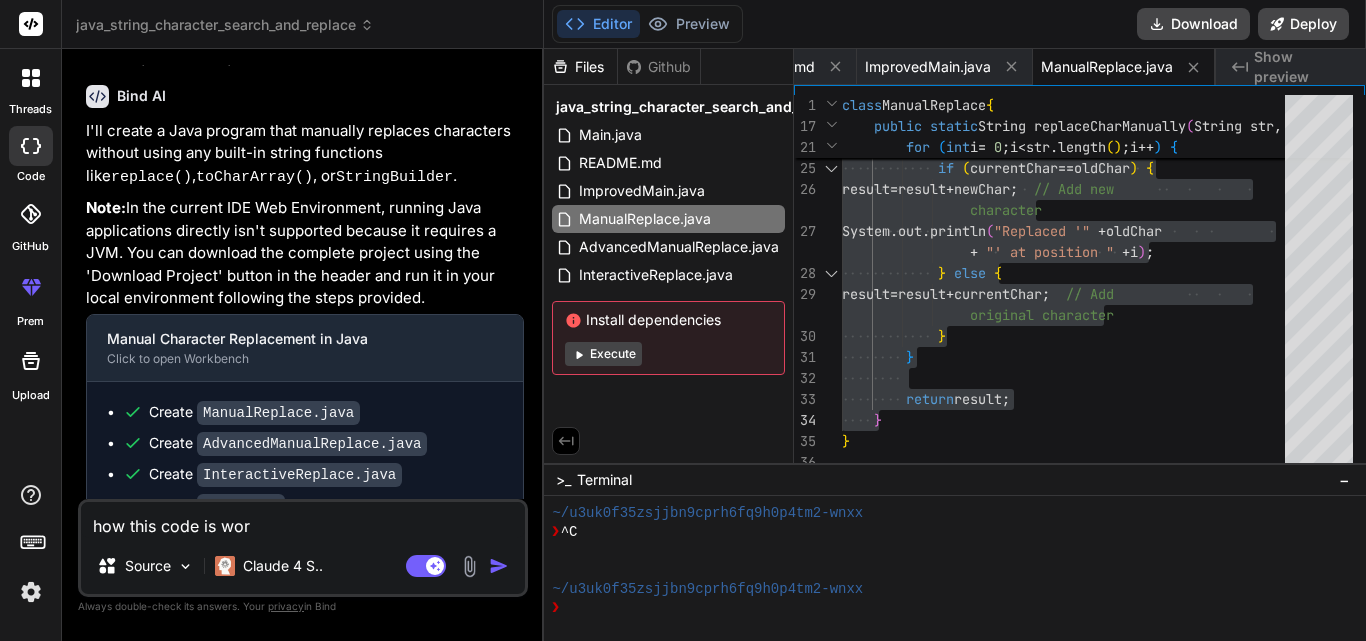 type on "how this code is work" 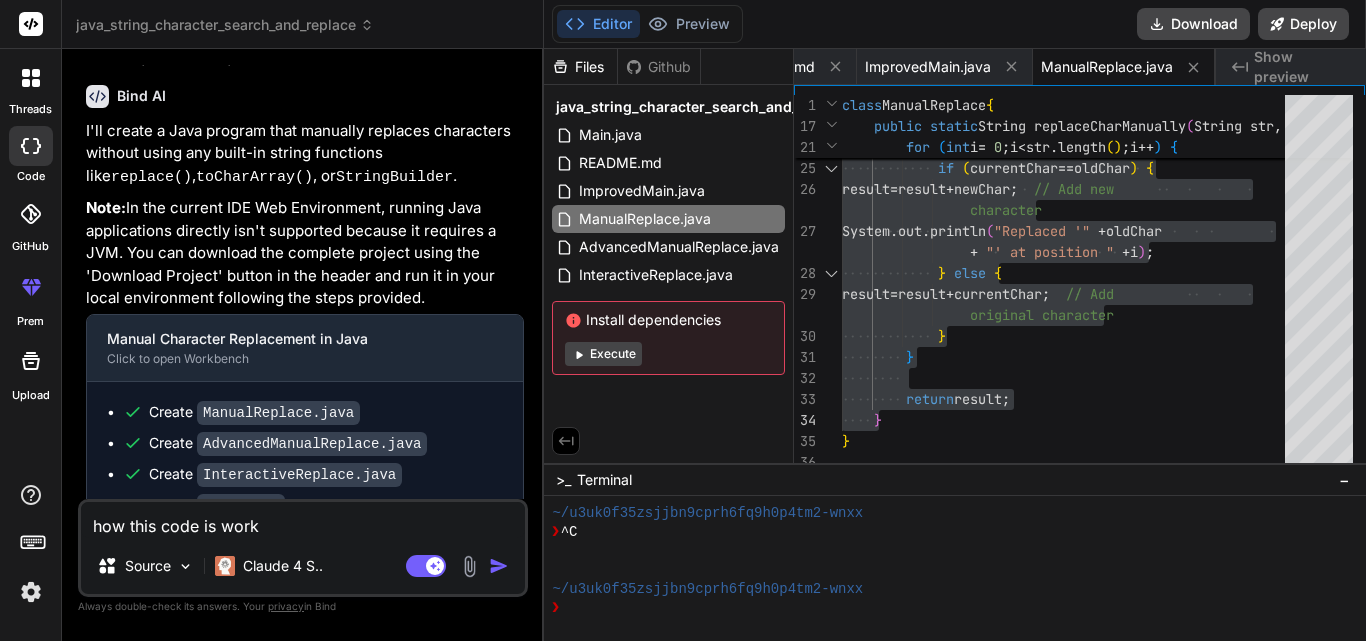 type on "how this code is worki" 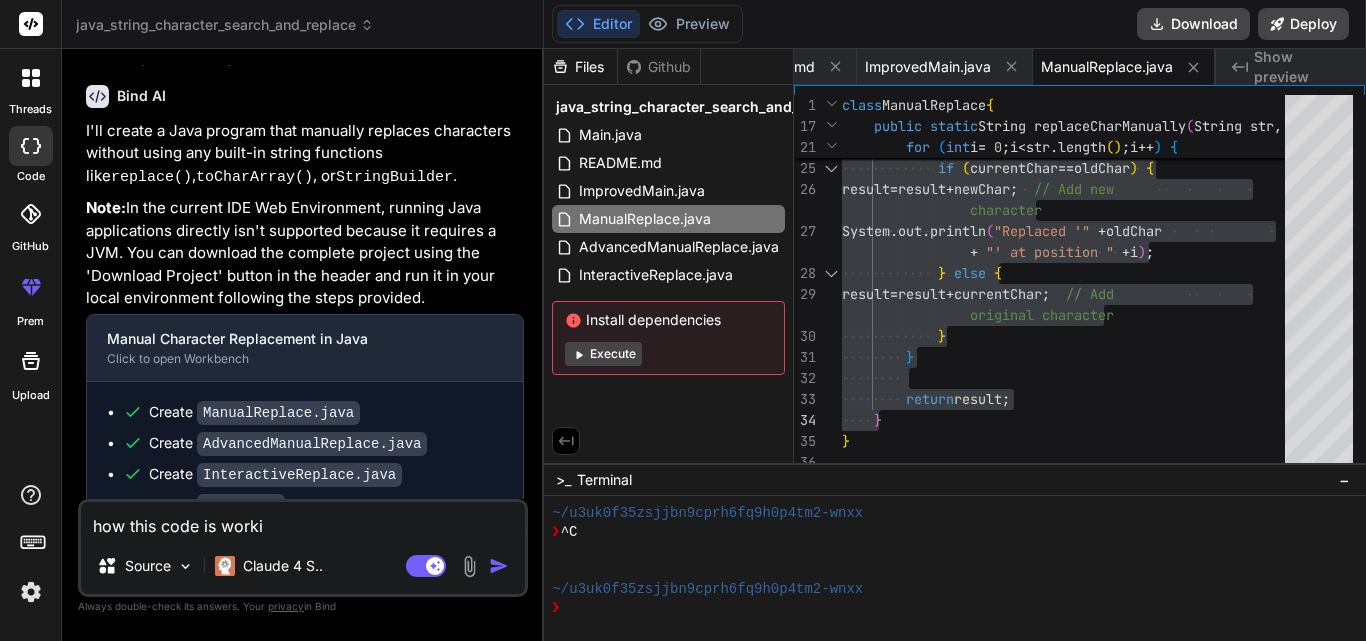 type on "how this code is workin" 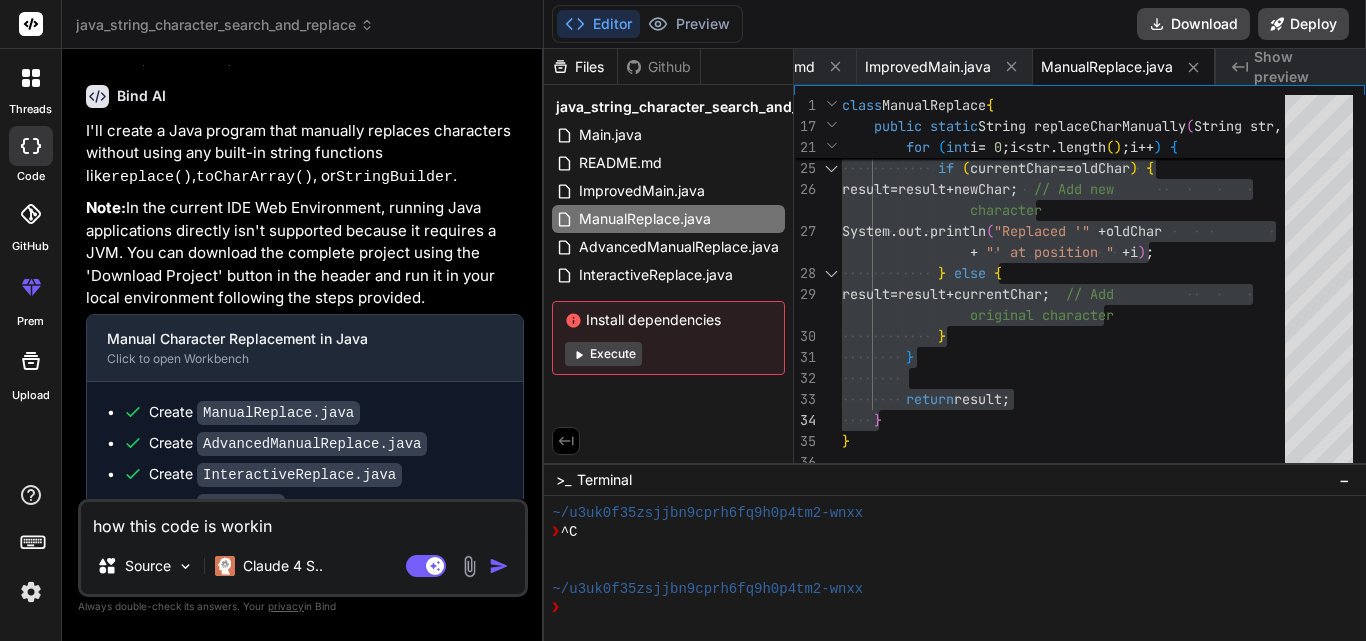 type on "how this code is working" 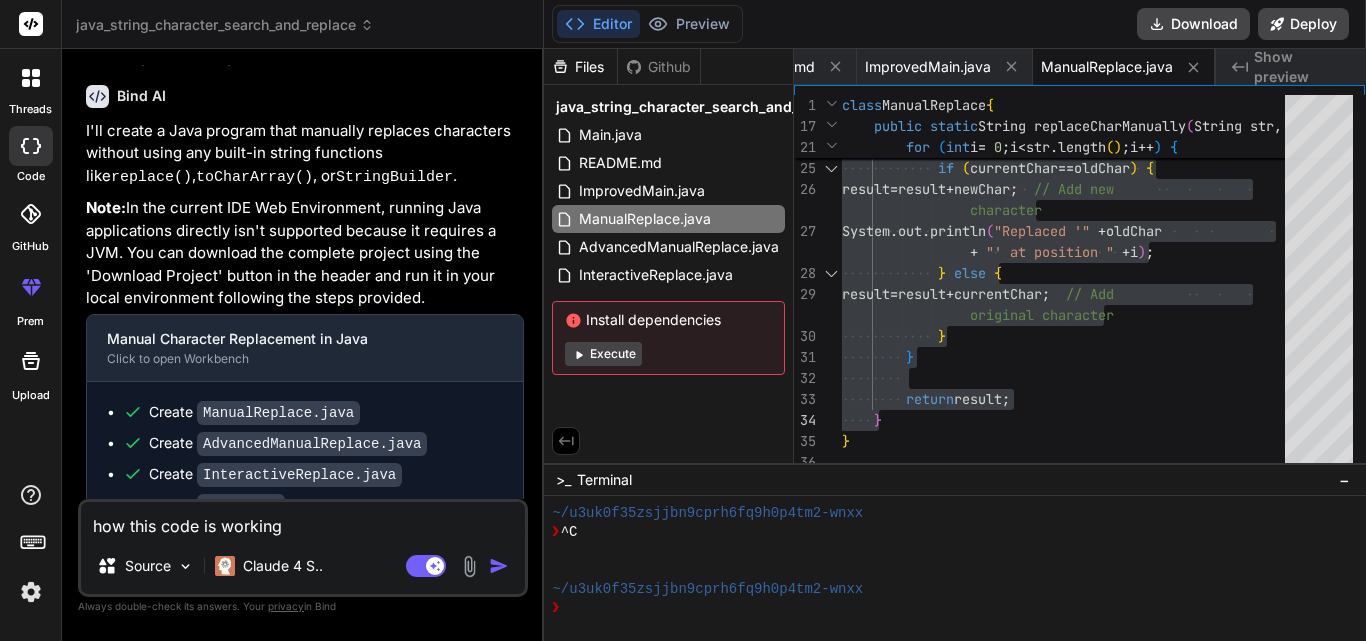type on "how this code is working" 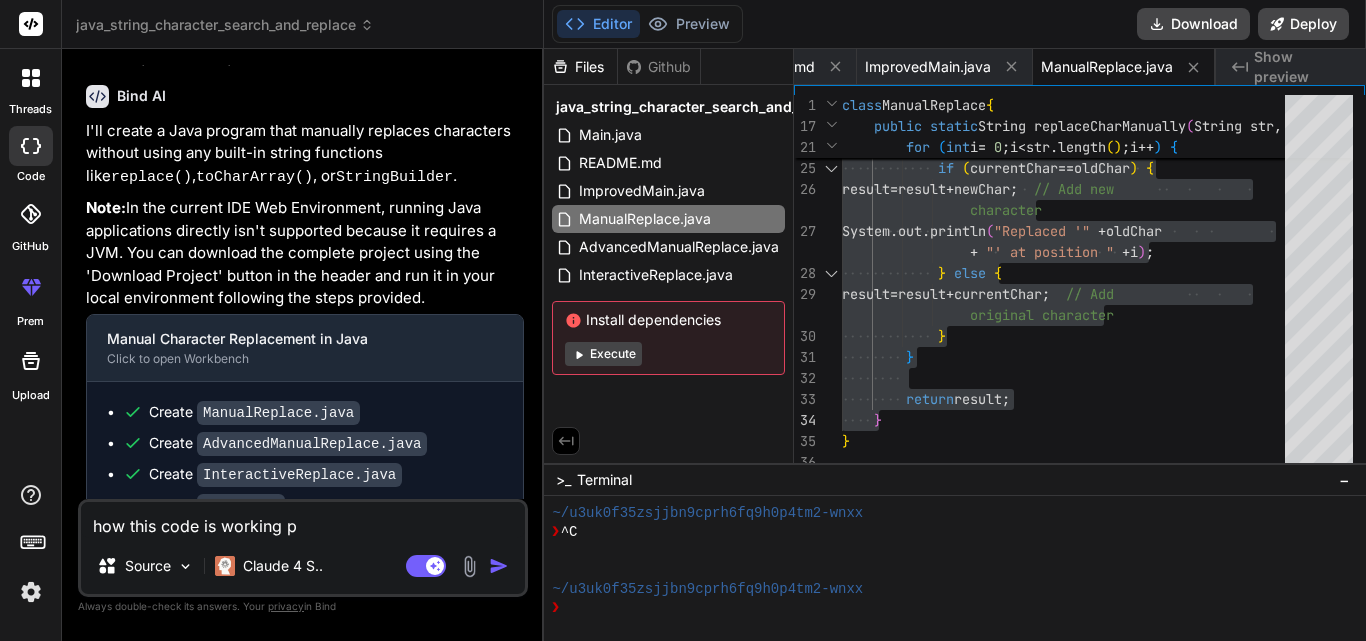 type on "how this code is working pl" 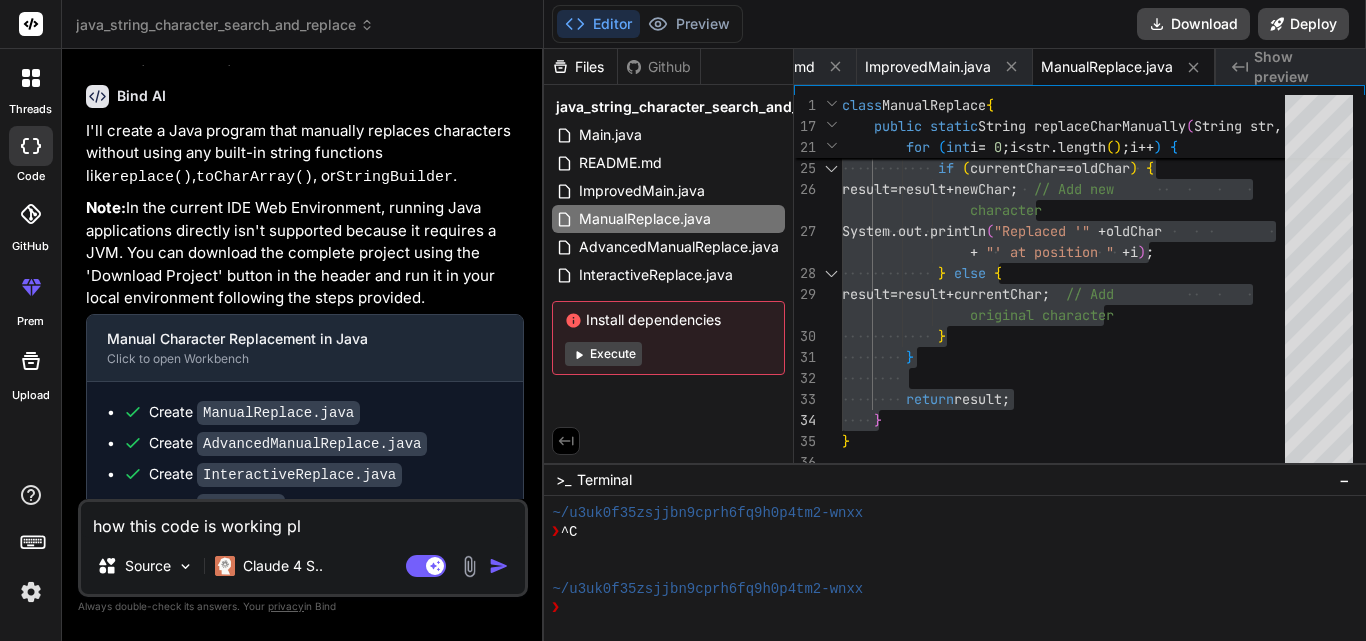 type on "how this code is working ple" 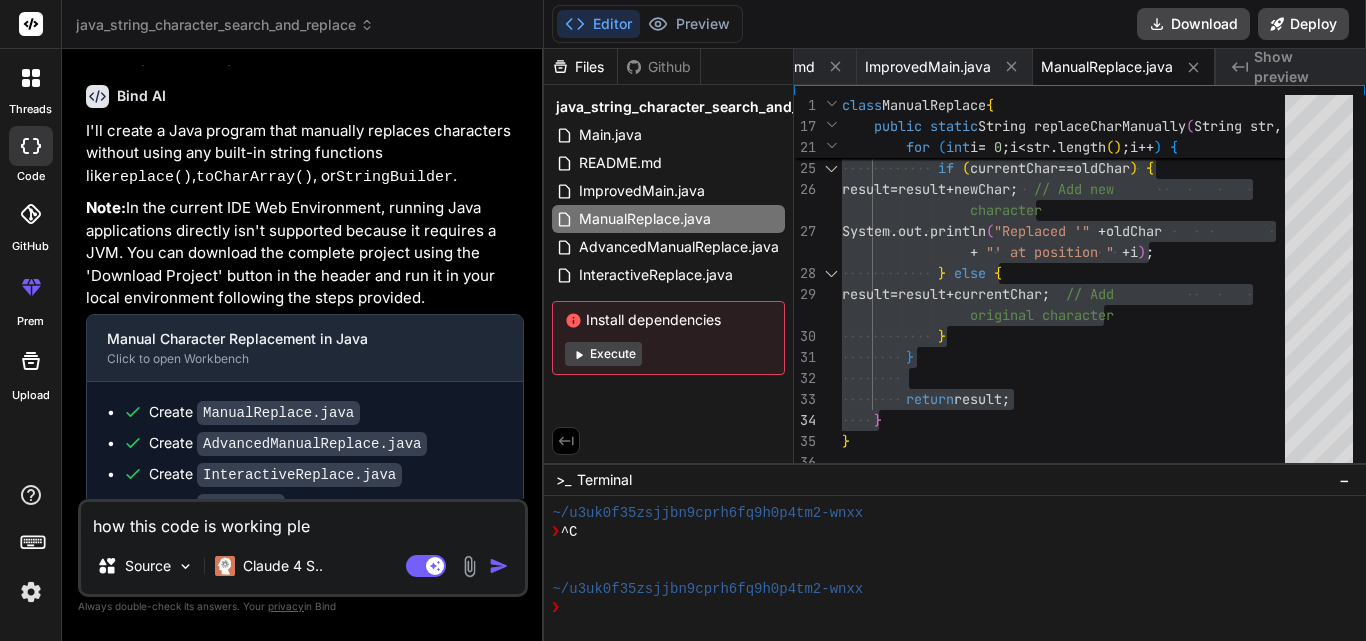 type on "how this code is working plea" 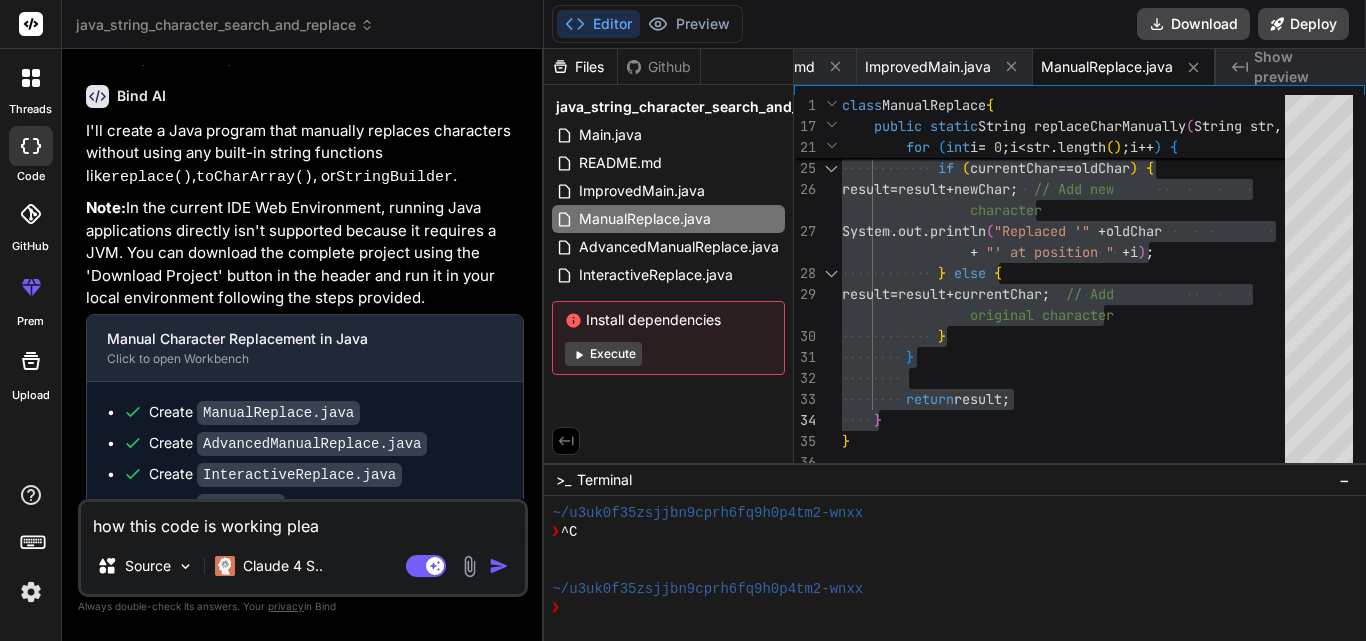 type on "how this code is working pleas" 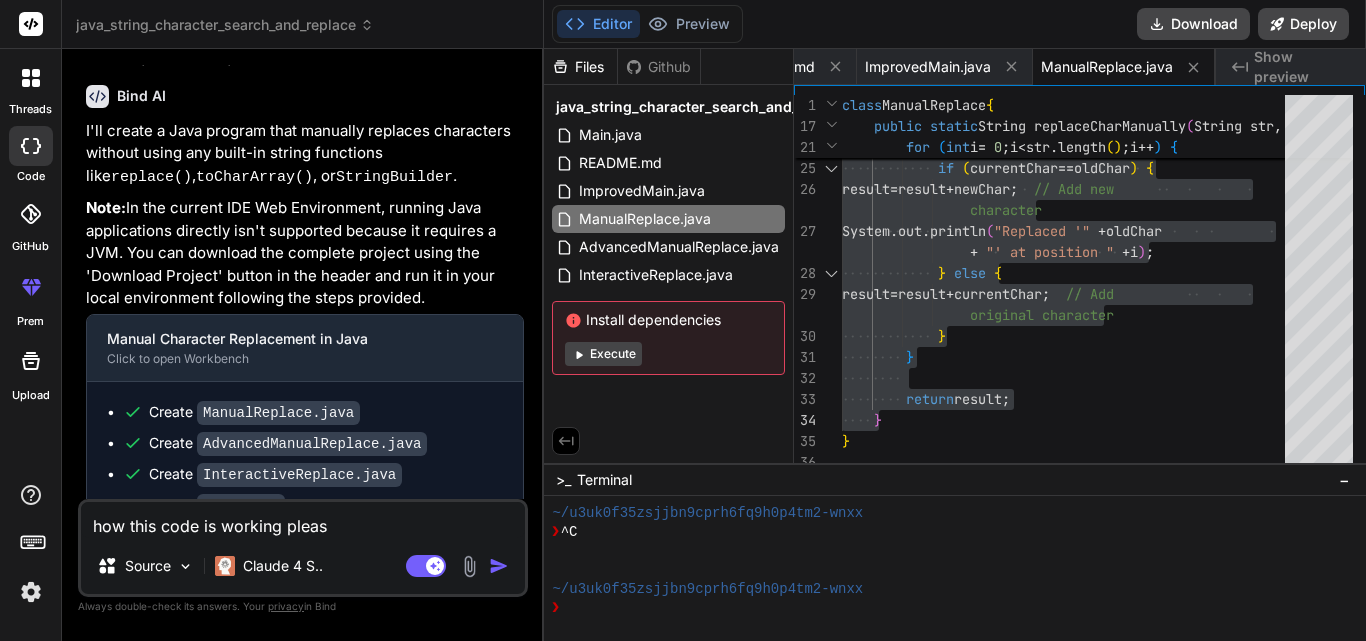 type on "how this code is working please" 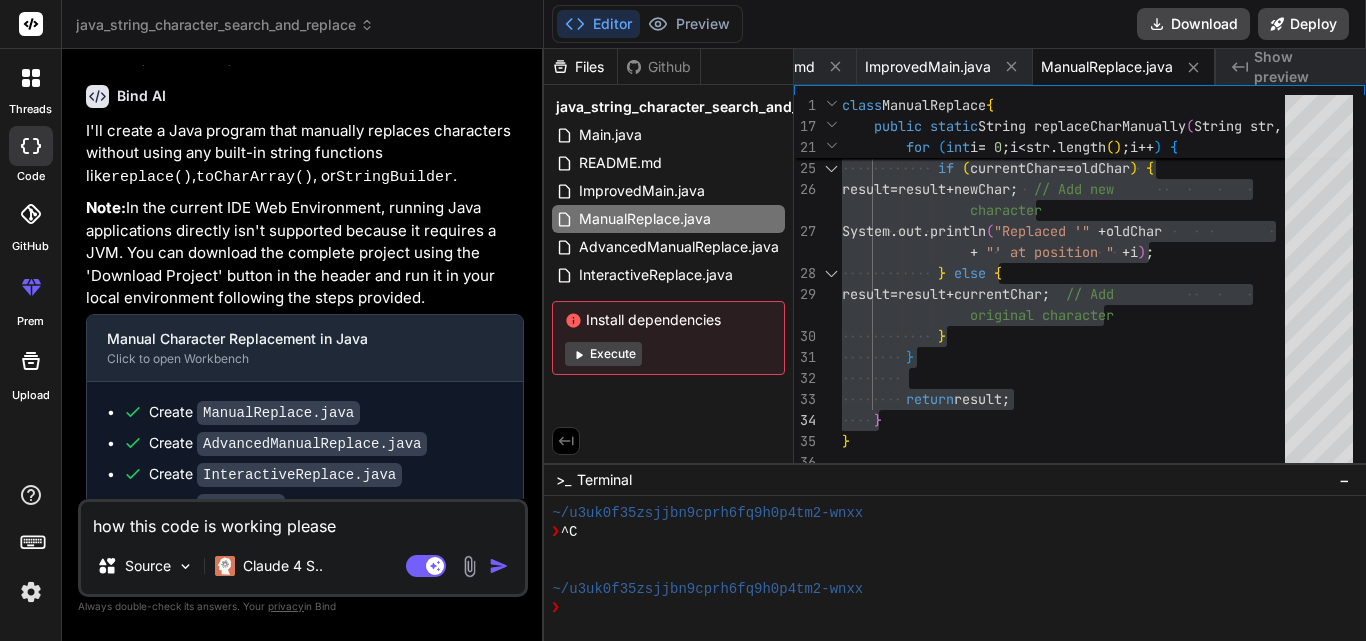 type on "how this code is working pleasee" 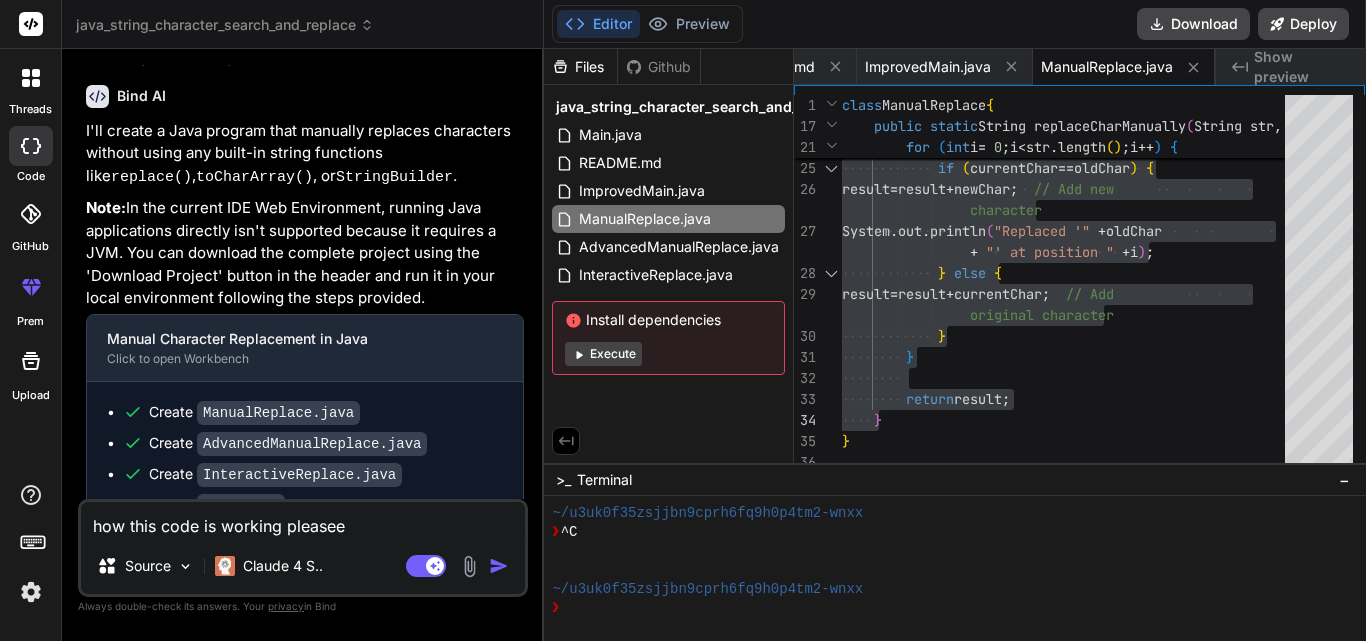 type on "how this code is working pleasee" 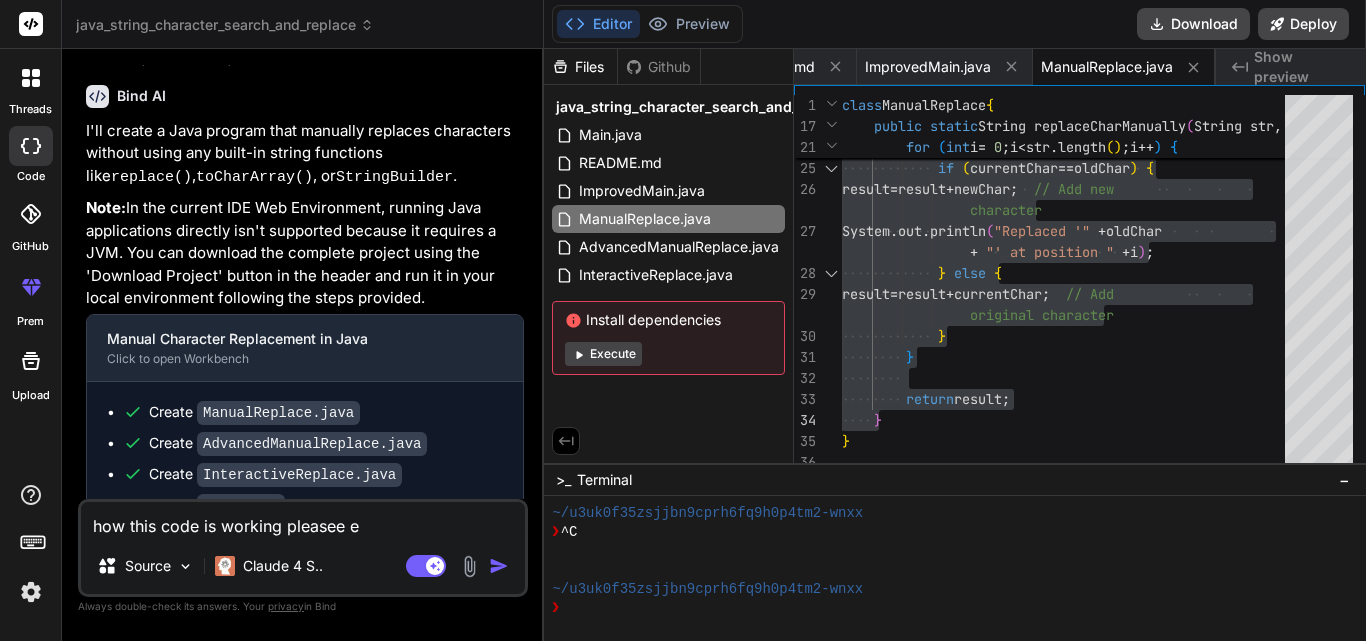 type on "how this code is working pleasee ex" 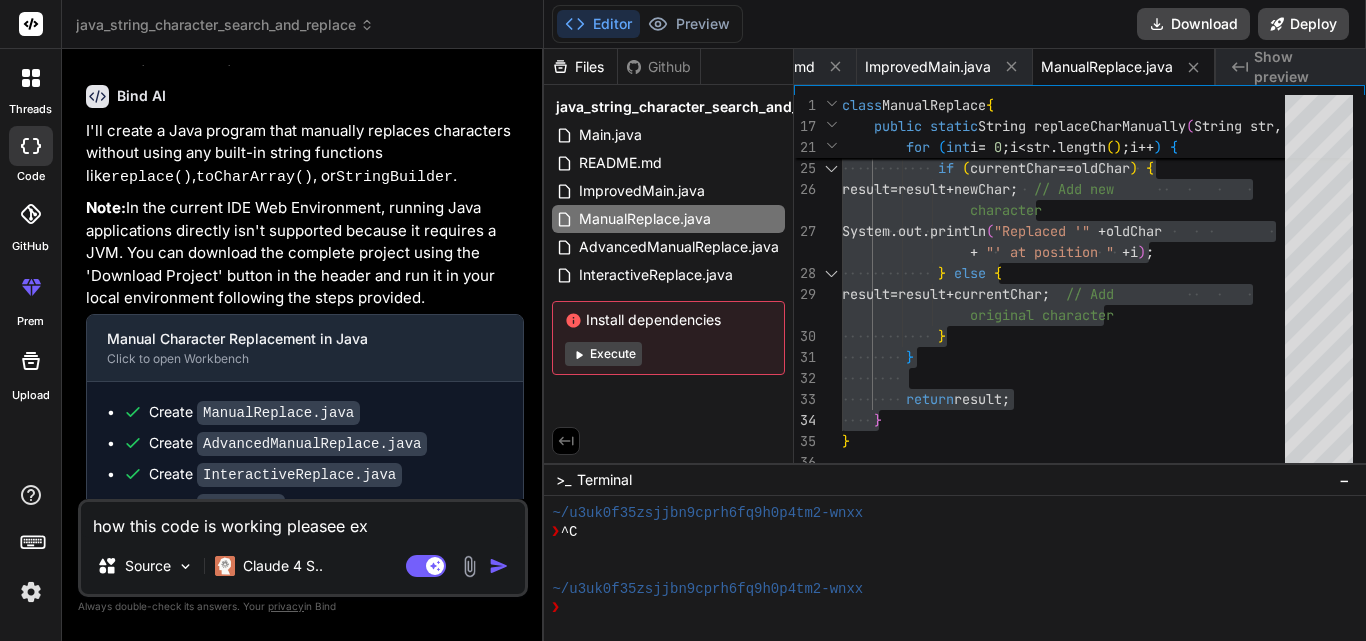 type on "how this code is working pleasee exp" 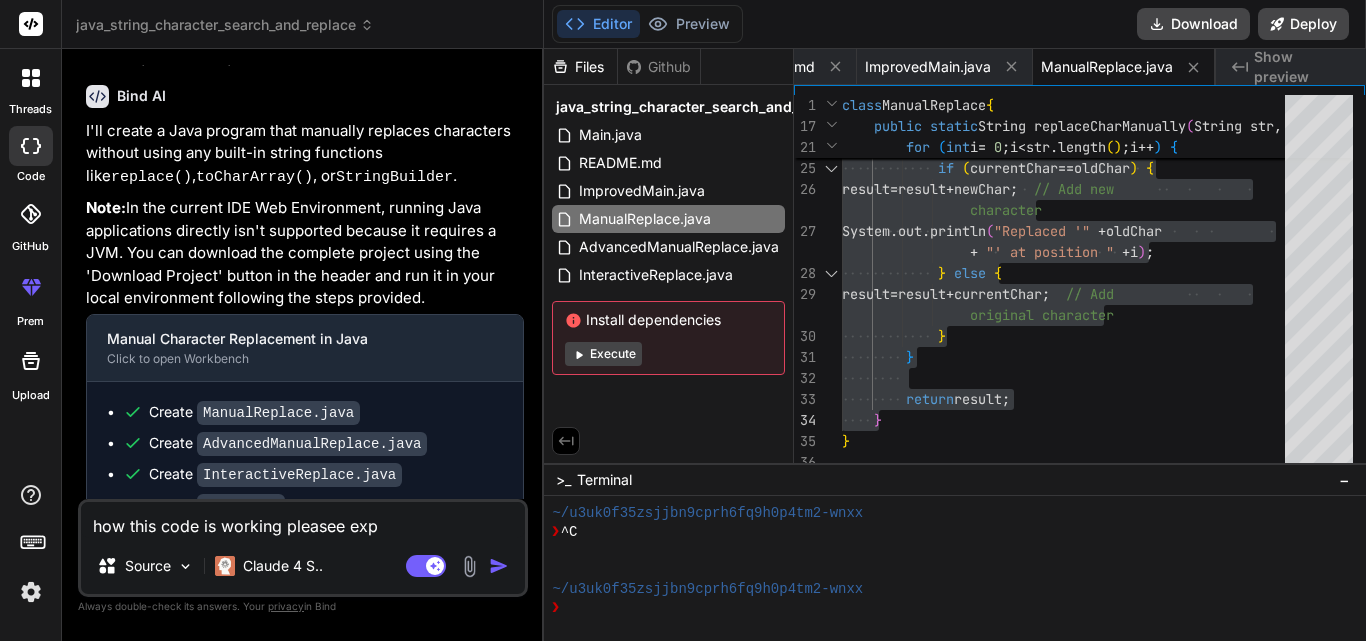 type on "how this code is working pleasee expl" 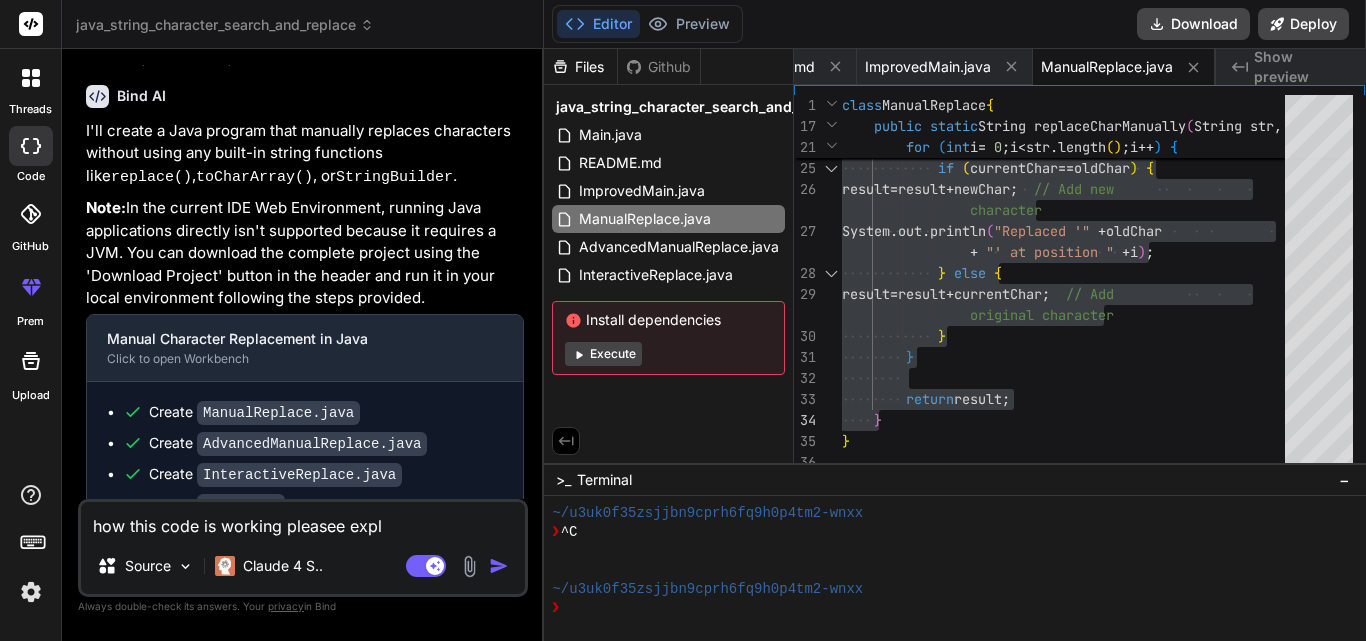 type on "how this code is working pleasee expla" 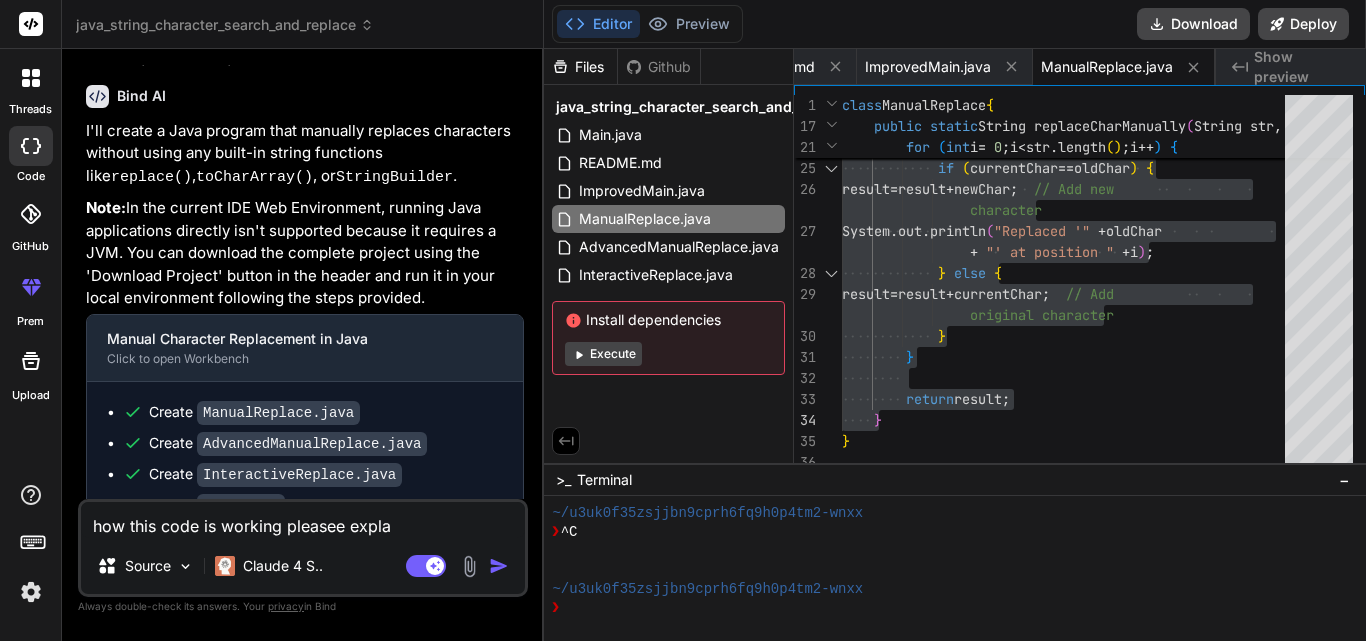 type on "how this code is working pleasee explai" 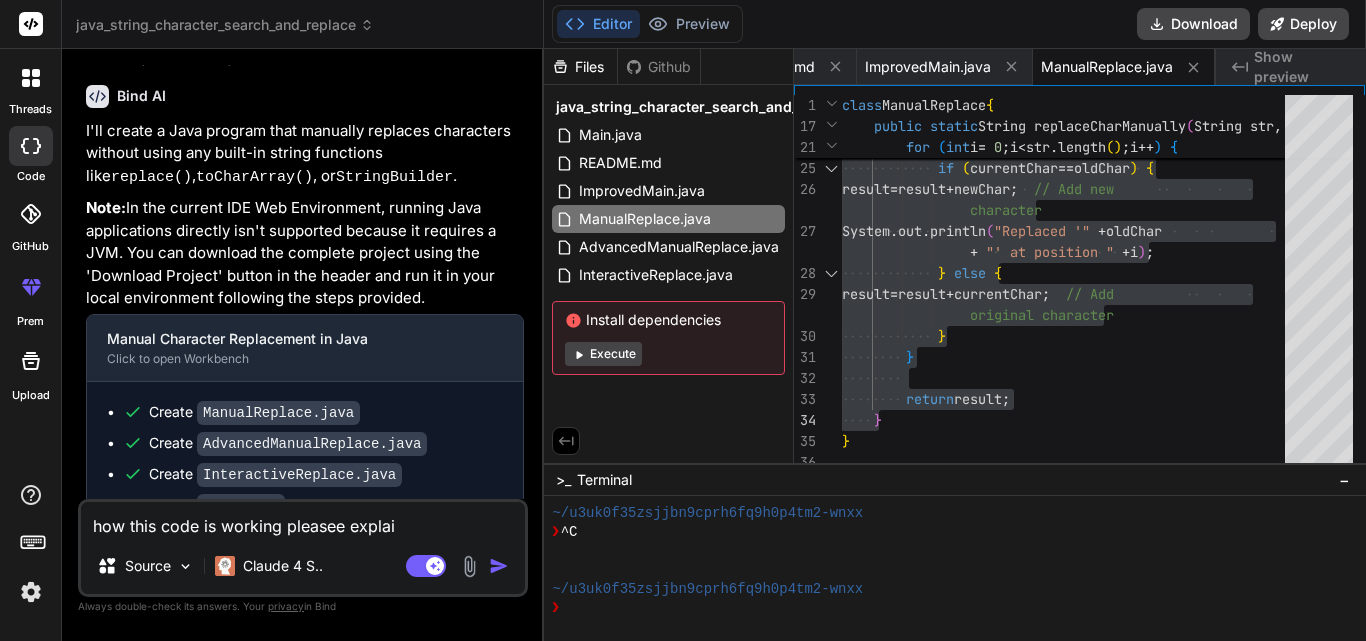 type on "how this code is working pleasee explain" 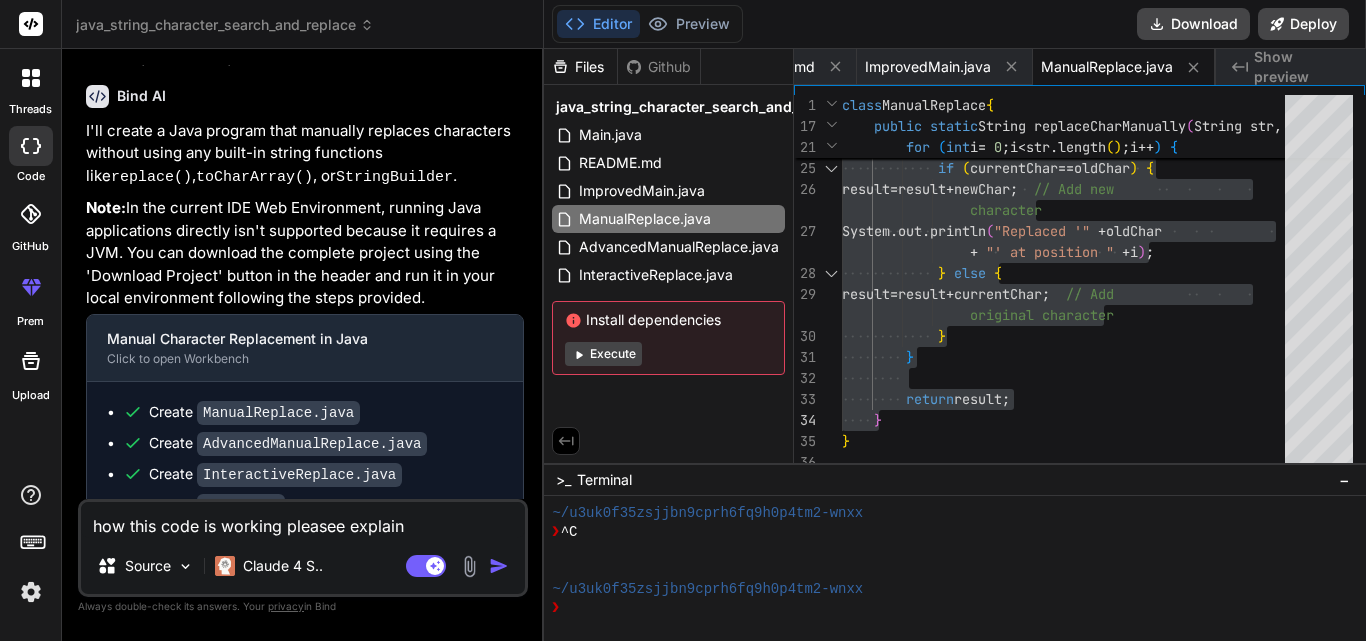type on "how this code is working pleasee explain" 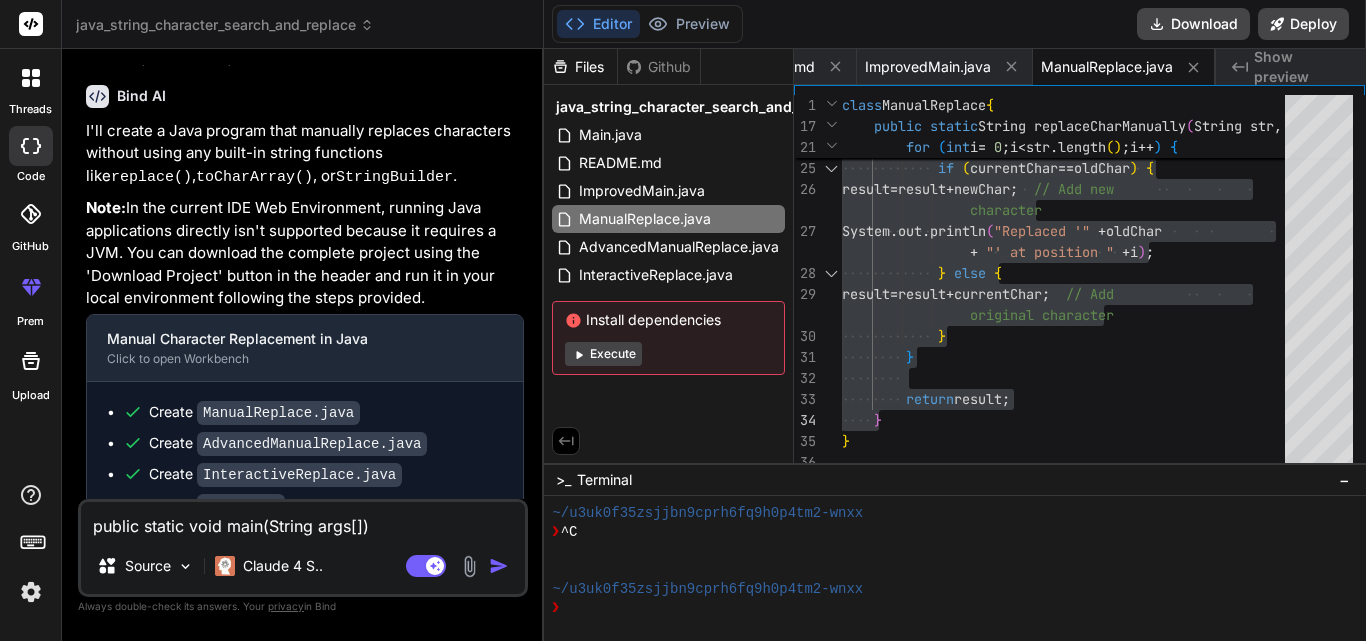 scroll, scrollTop: 290, scrollLeft: 0, axis: vertical 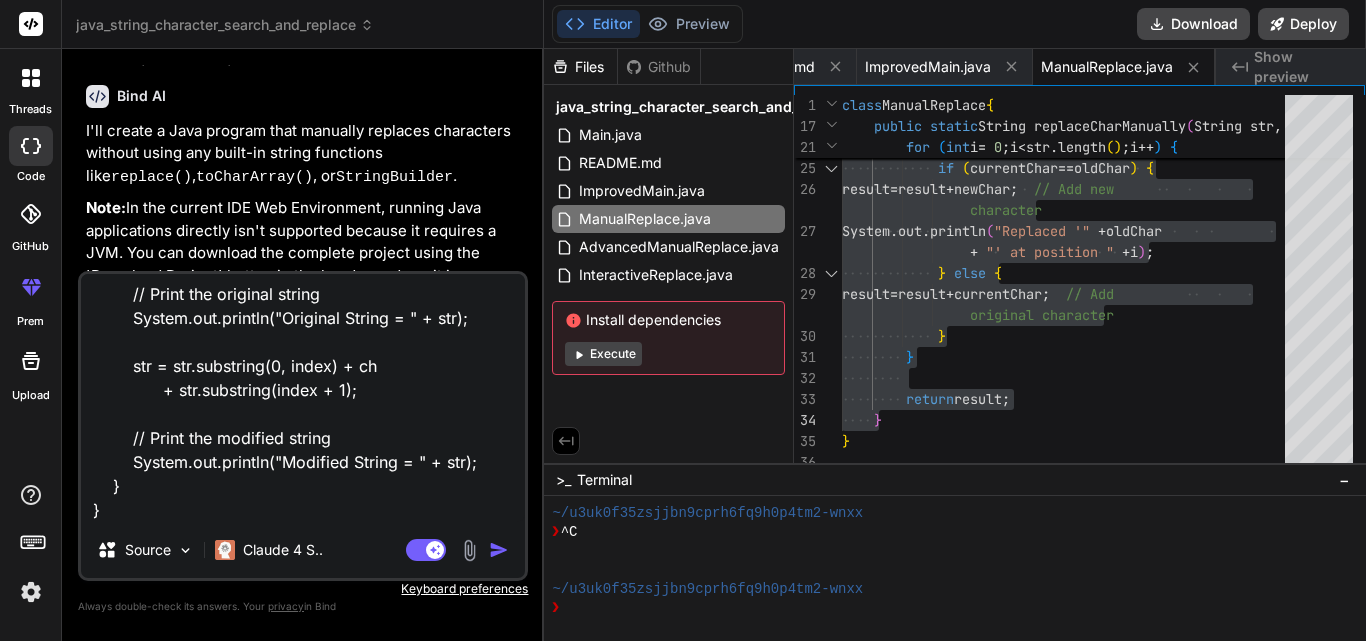 type on "x" 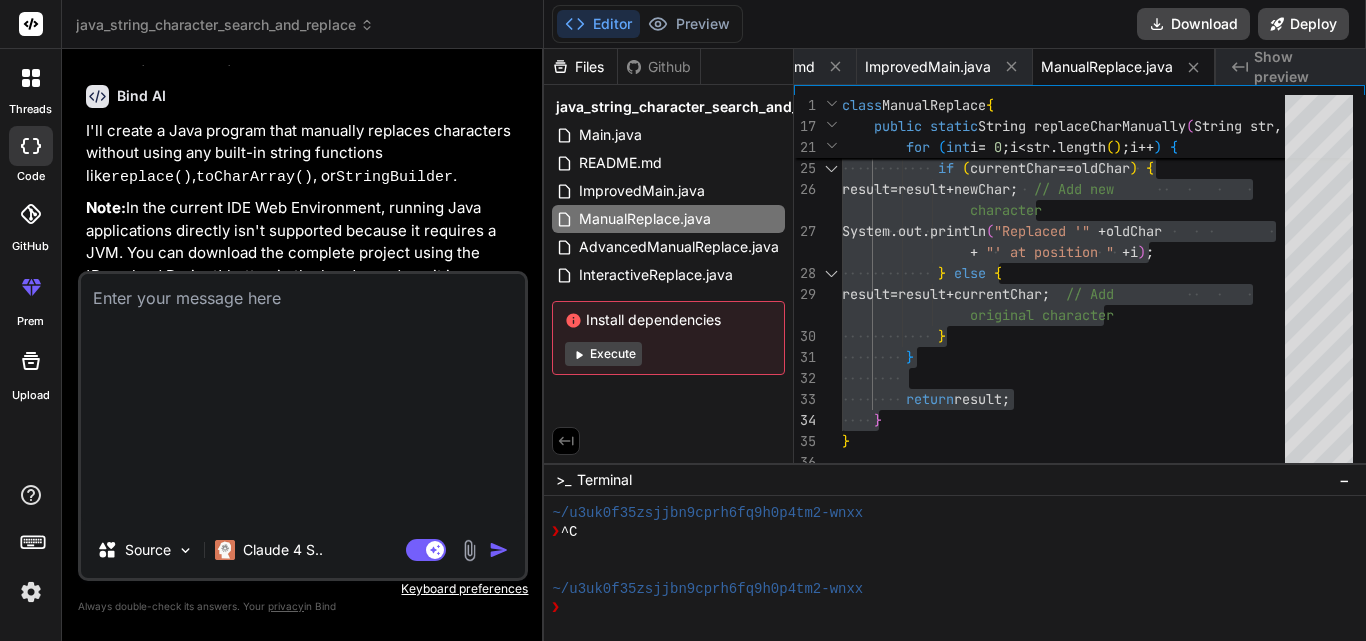 scroll, scrollTop: 0, scrollLeft: 0, axis: both 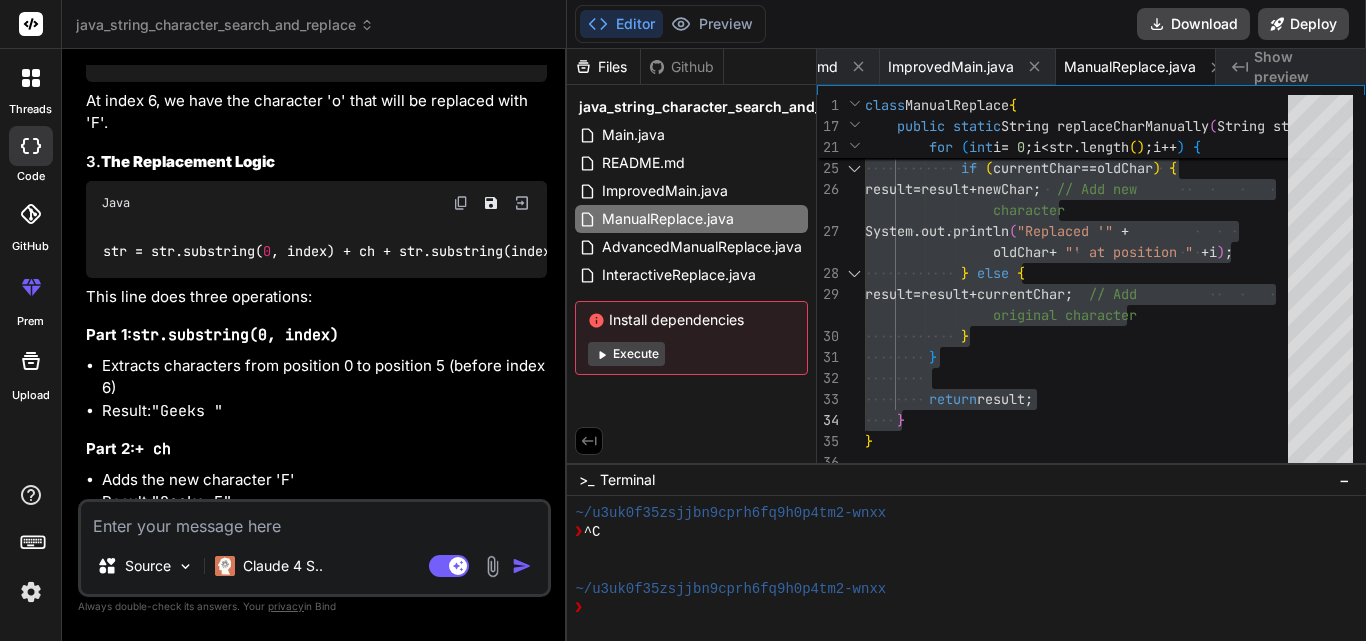 type on "x" 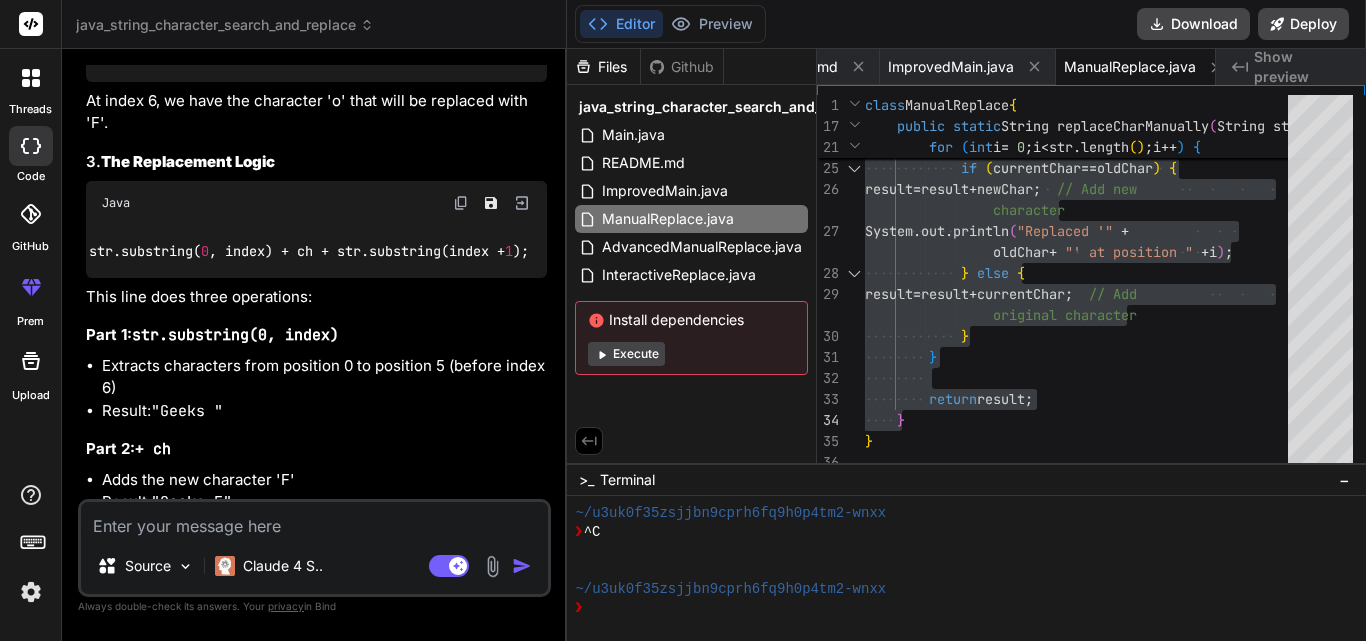 scroll, scrollTop: 0, scrollLeft: 0, axis: both 